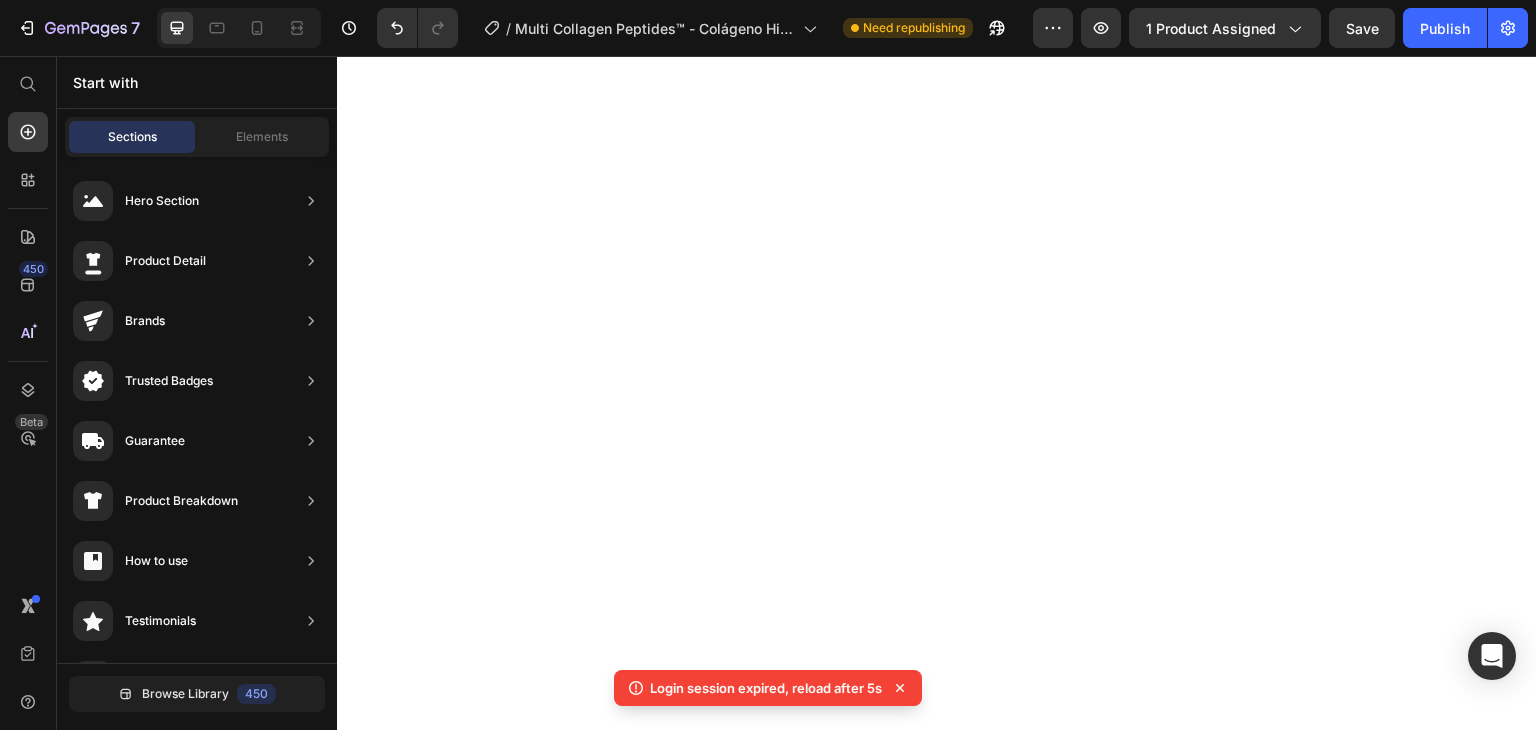 scroll, scrollTop: 0, scrollLeft: 0, axis: both 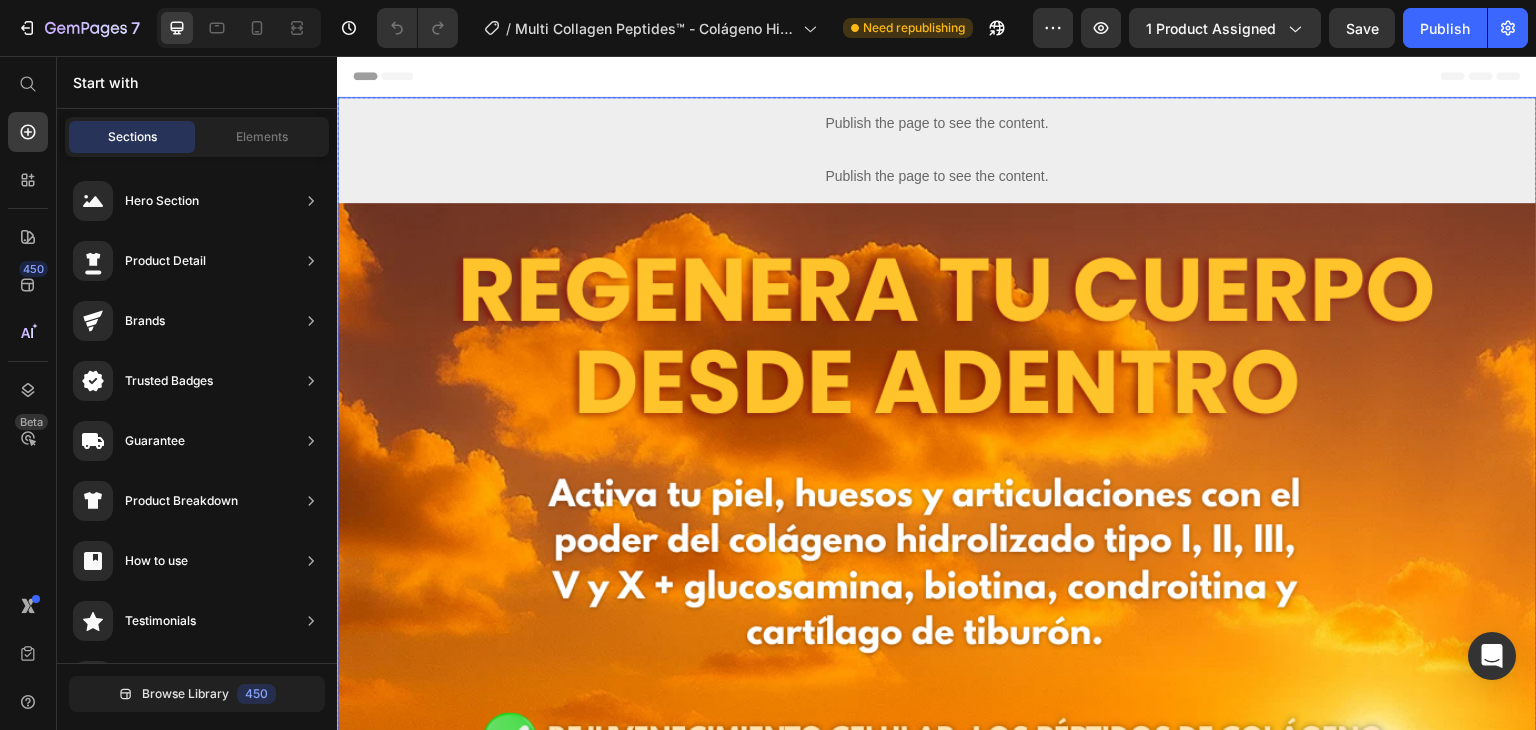 click on "Publish the page to see the content." at bounding box center [937, 123] 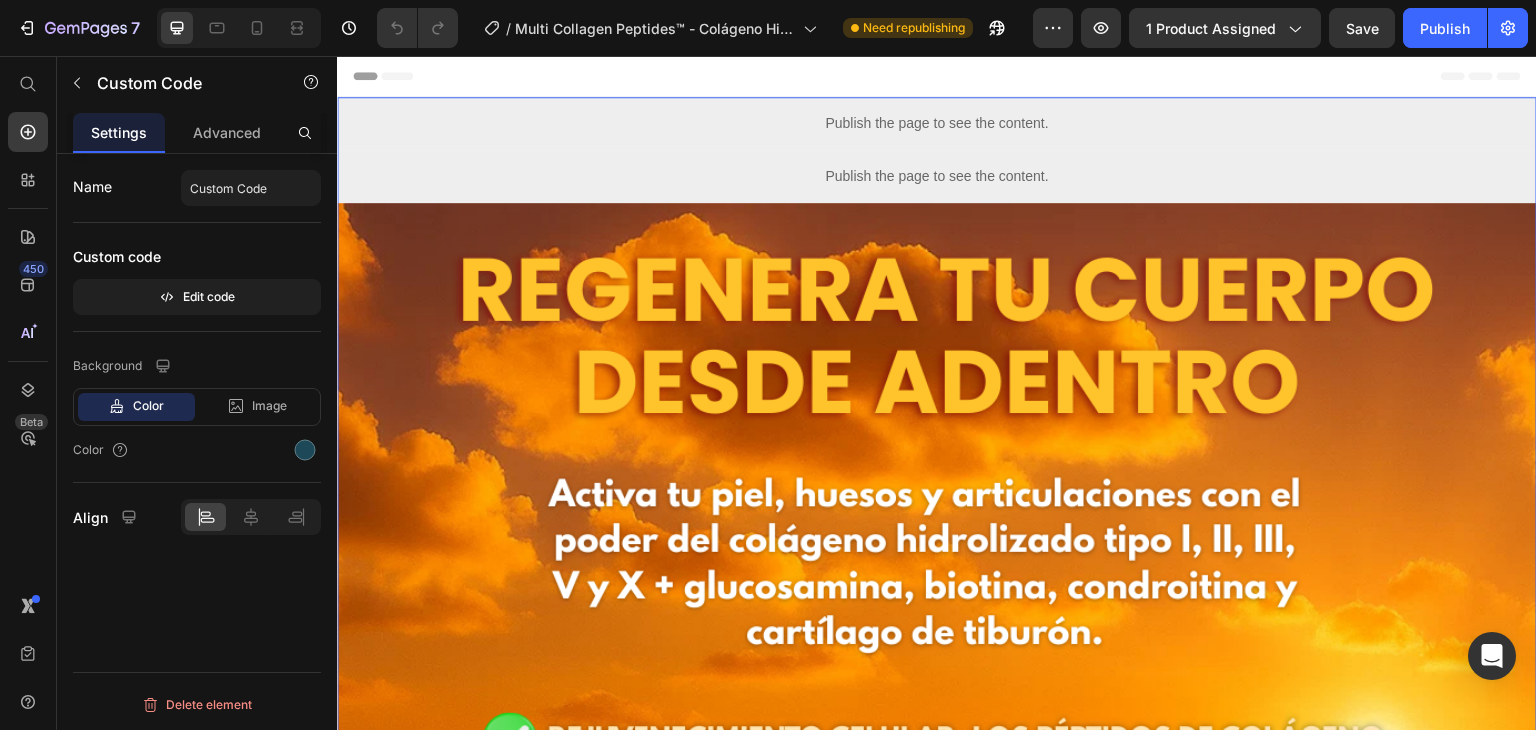 click on "Publish the page to see the content." at bounding box center [937, 123] 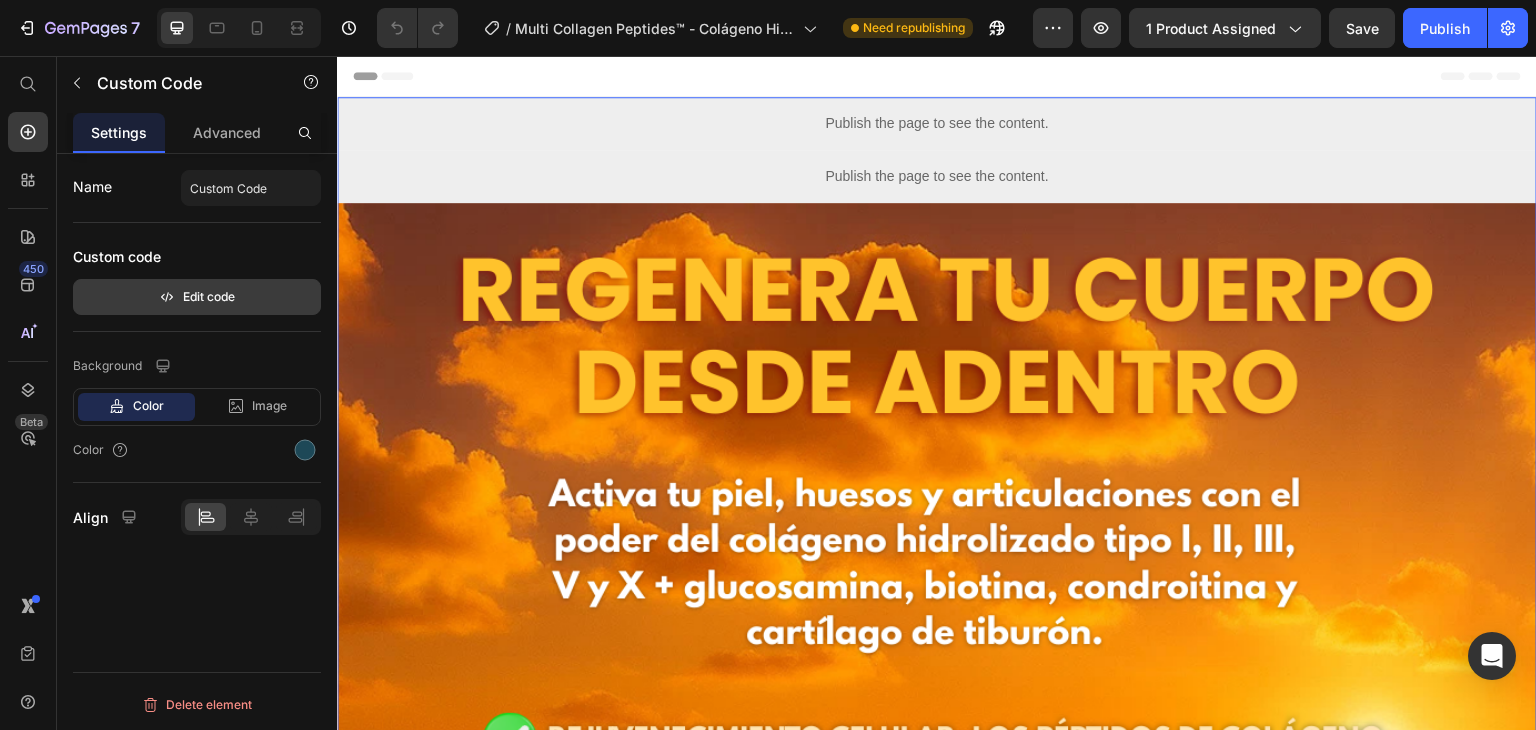 click on "Edit code" at bounding box center [197, 297] 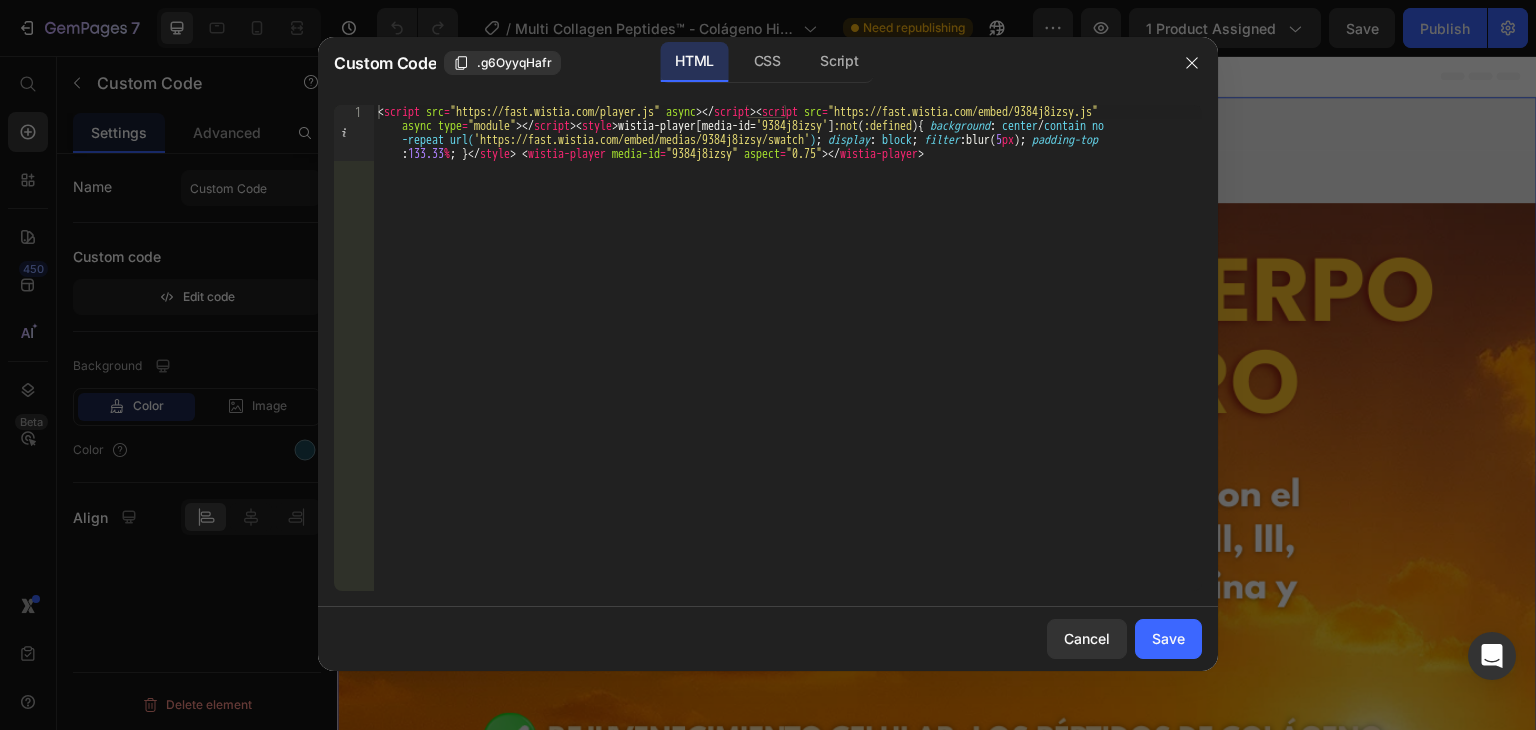 type 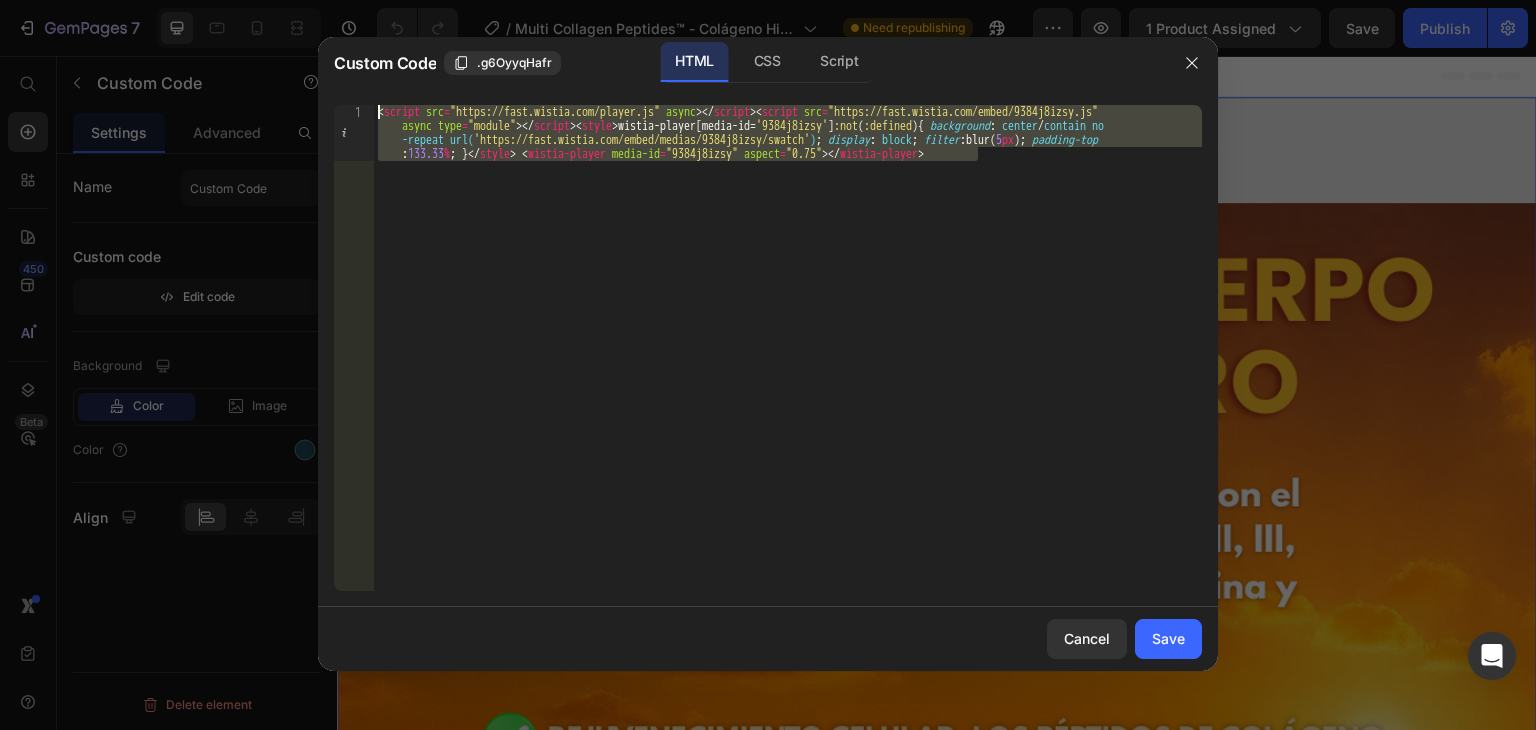drag, startPoint x: 1034, startPoint y: 170, endPoint x: 351, endPoint y: 79, distance: 689.0356 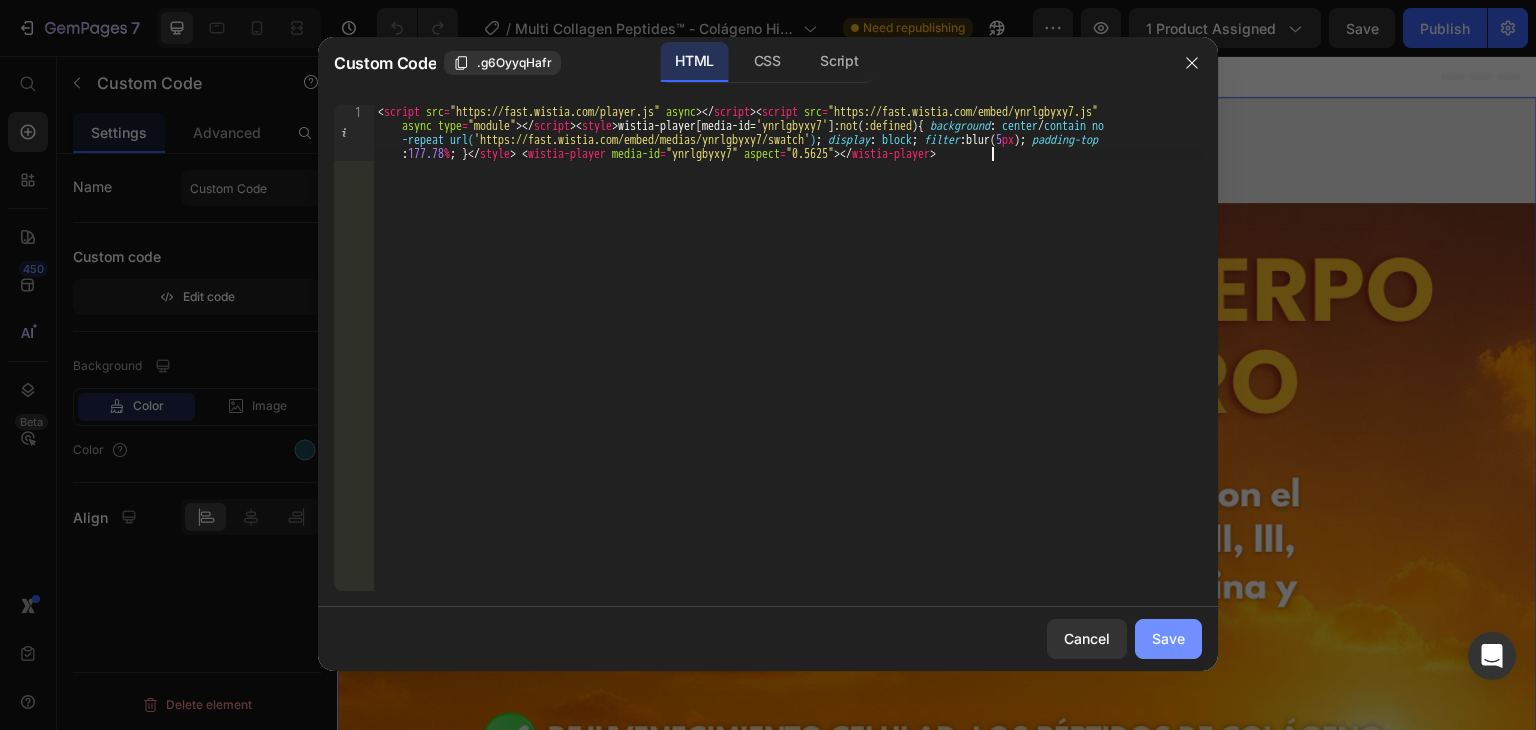 click on "Save" at bounding box center [1168, 638] 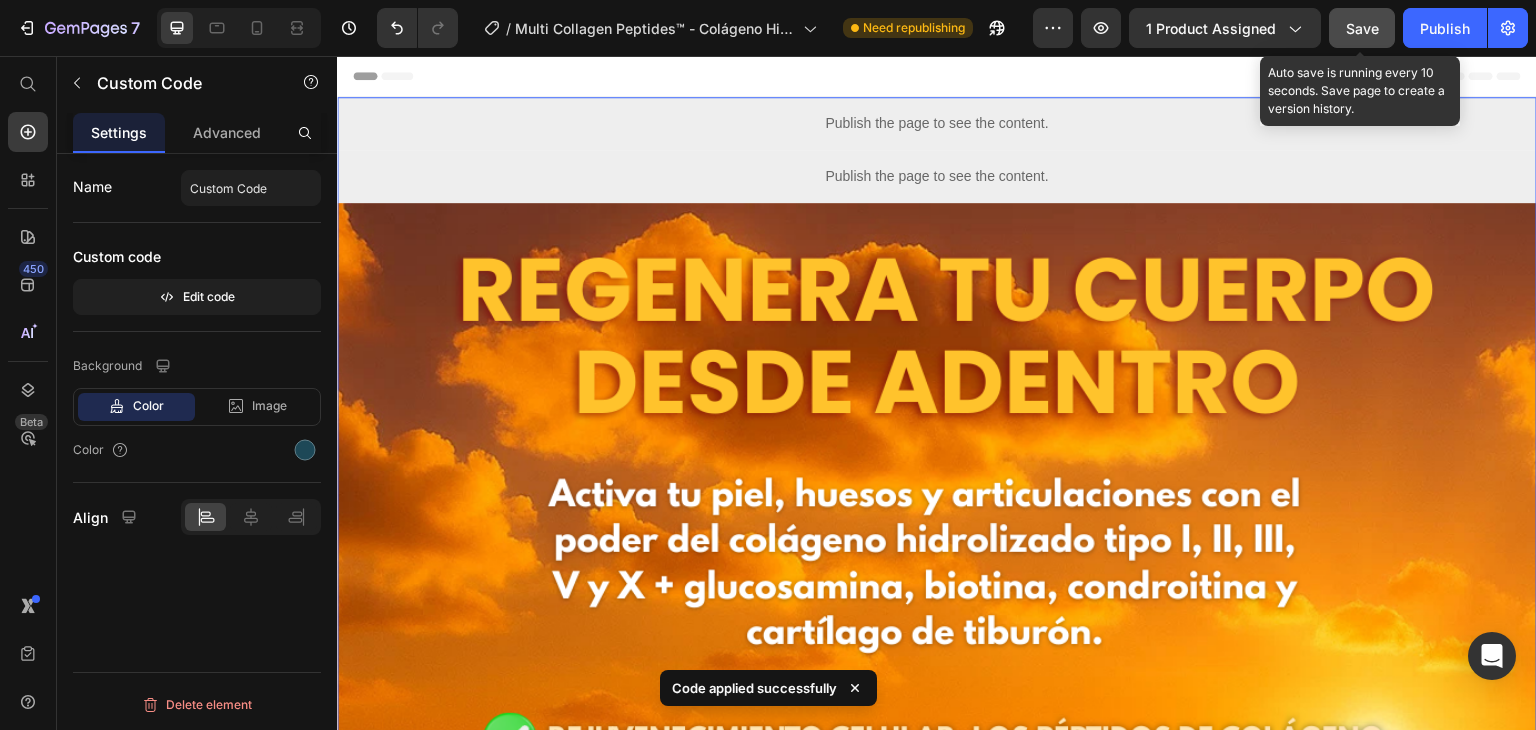 click on "Save" 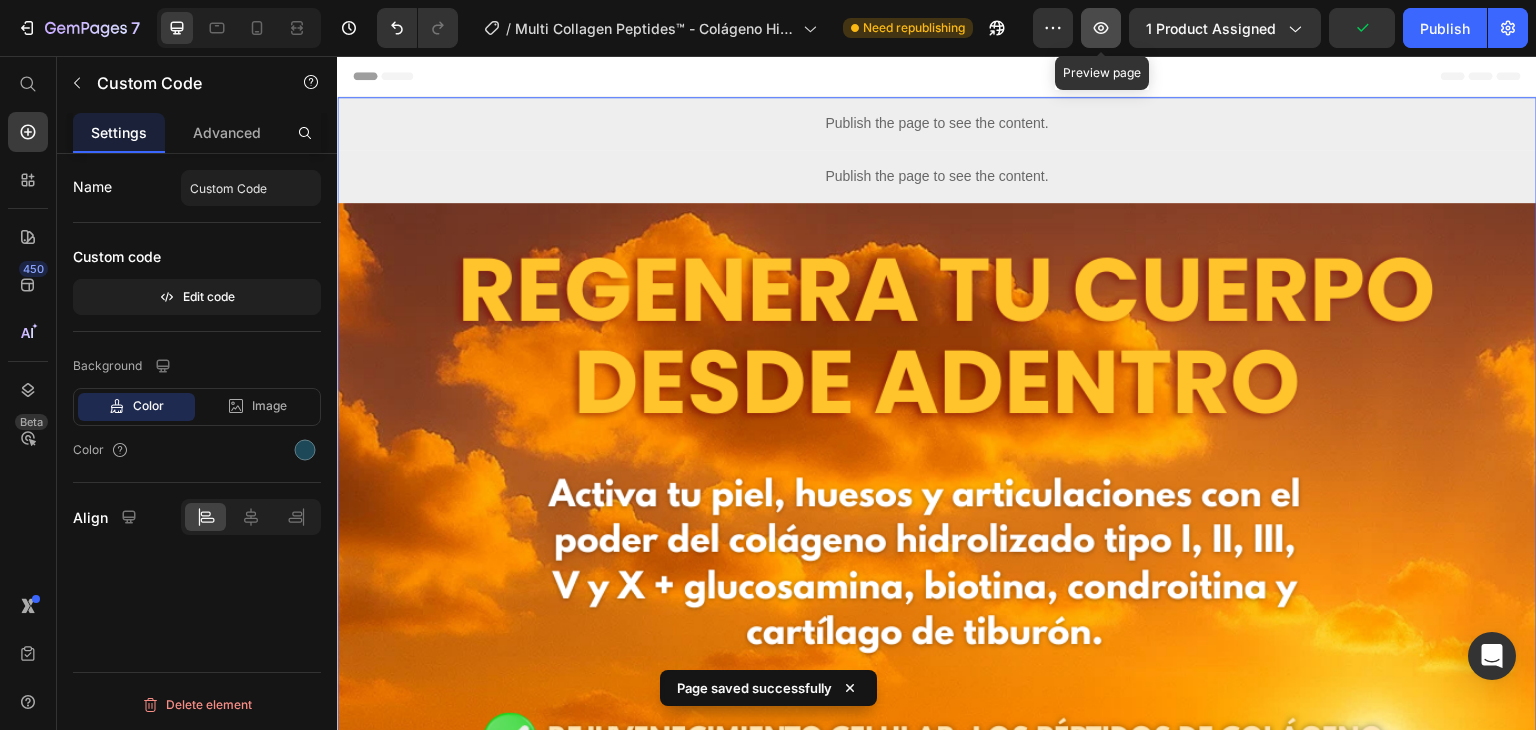 click 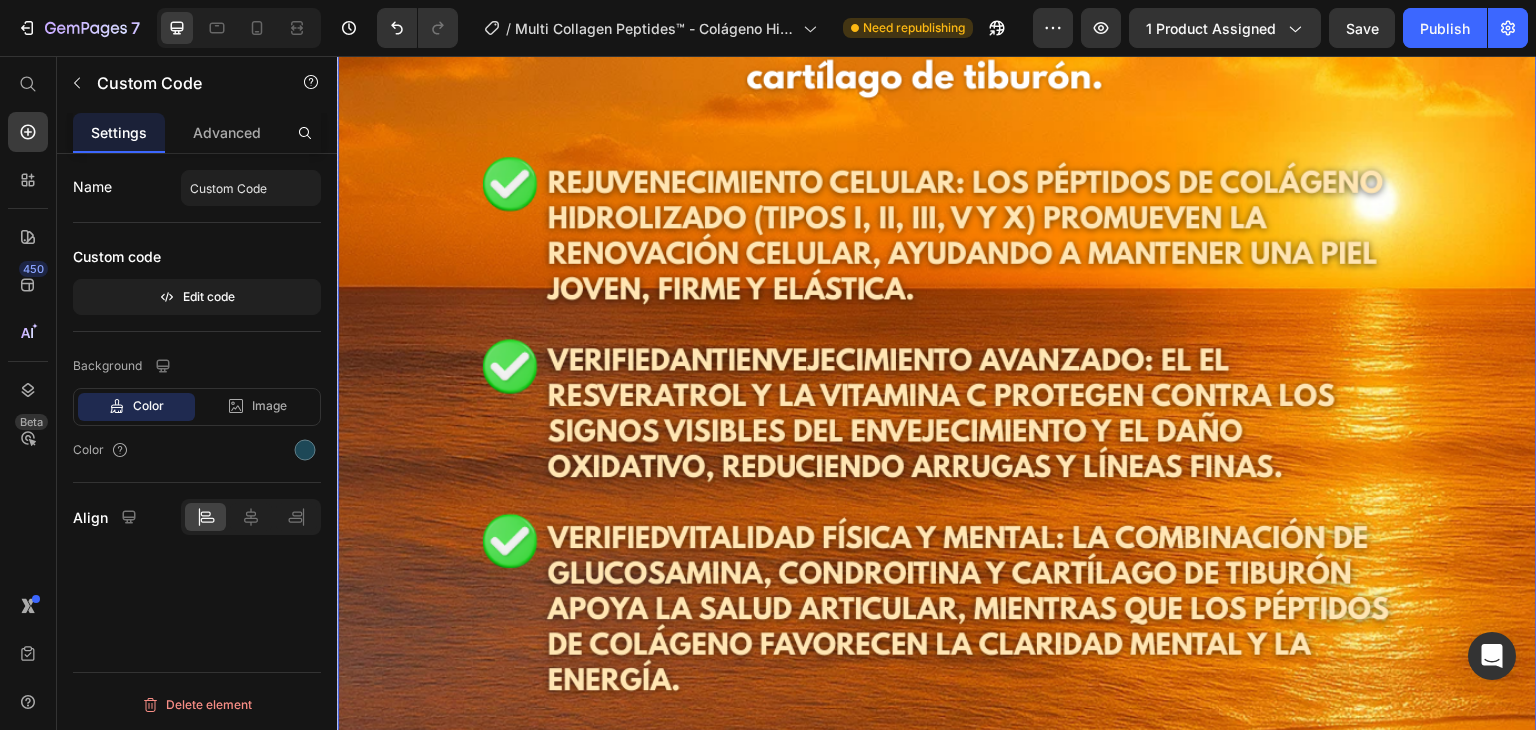 scroll, scrollTop: 500, scrollLeft: 0, axis: vertical 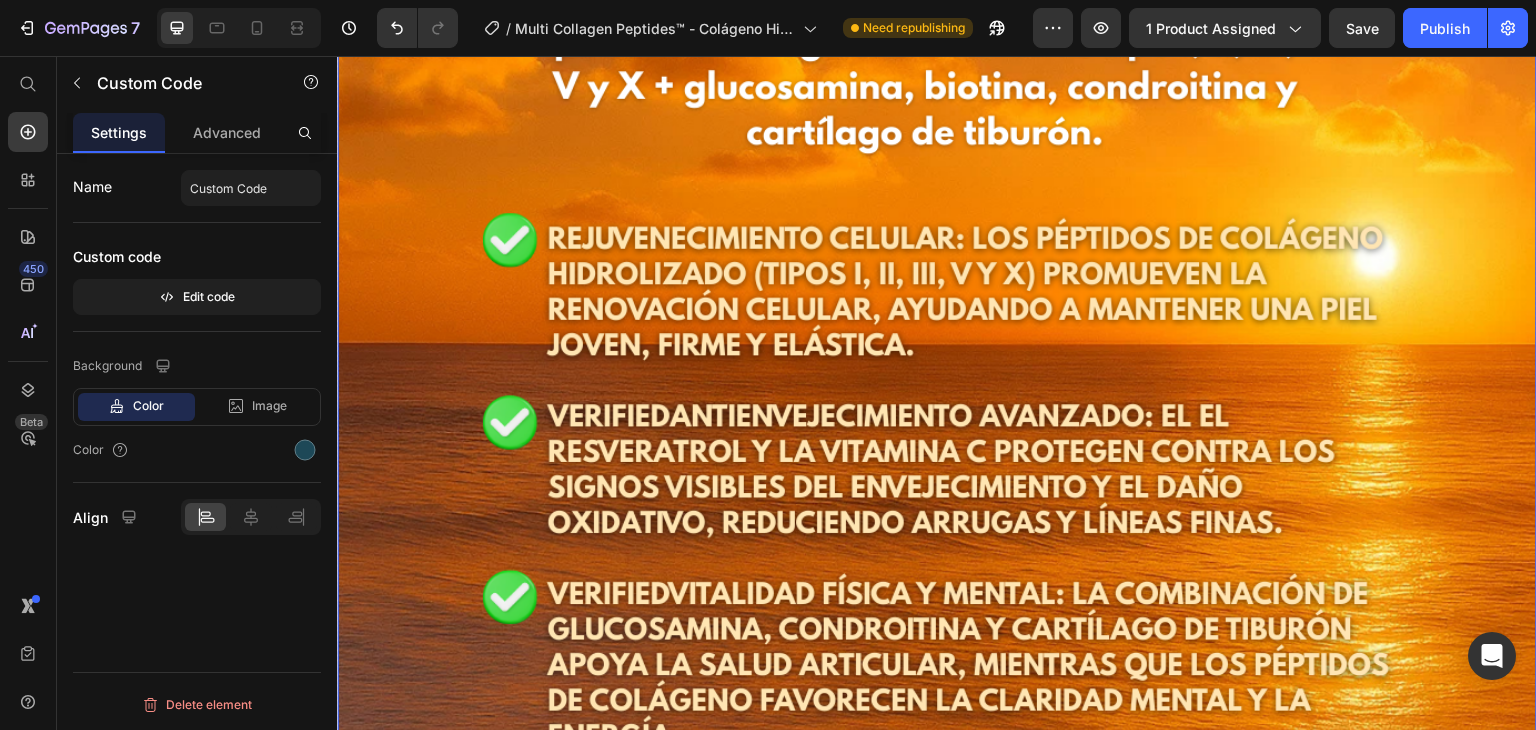 click at bounding box center (937, 692) 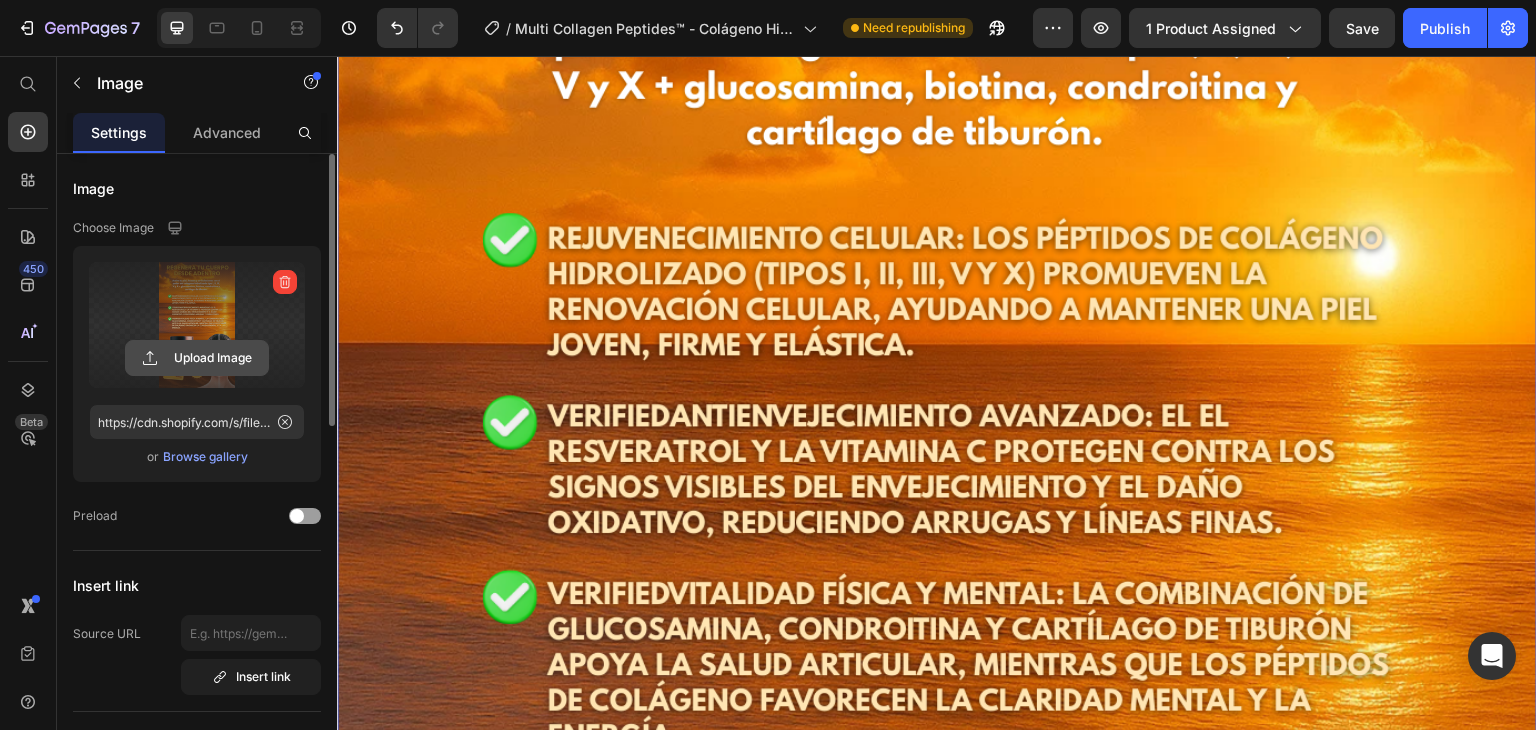 click 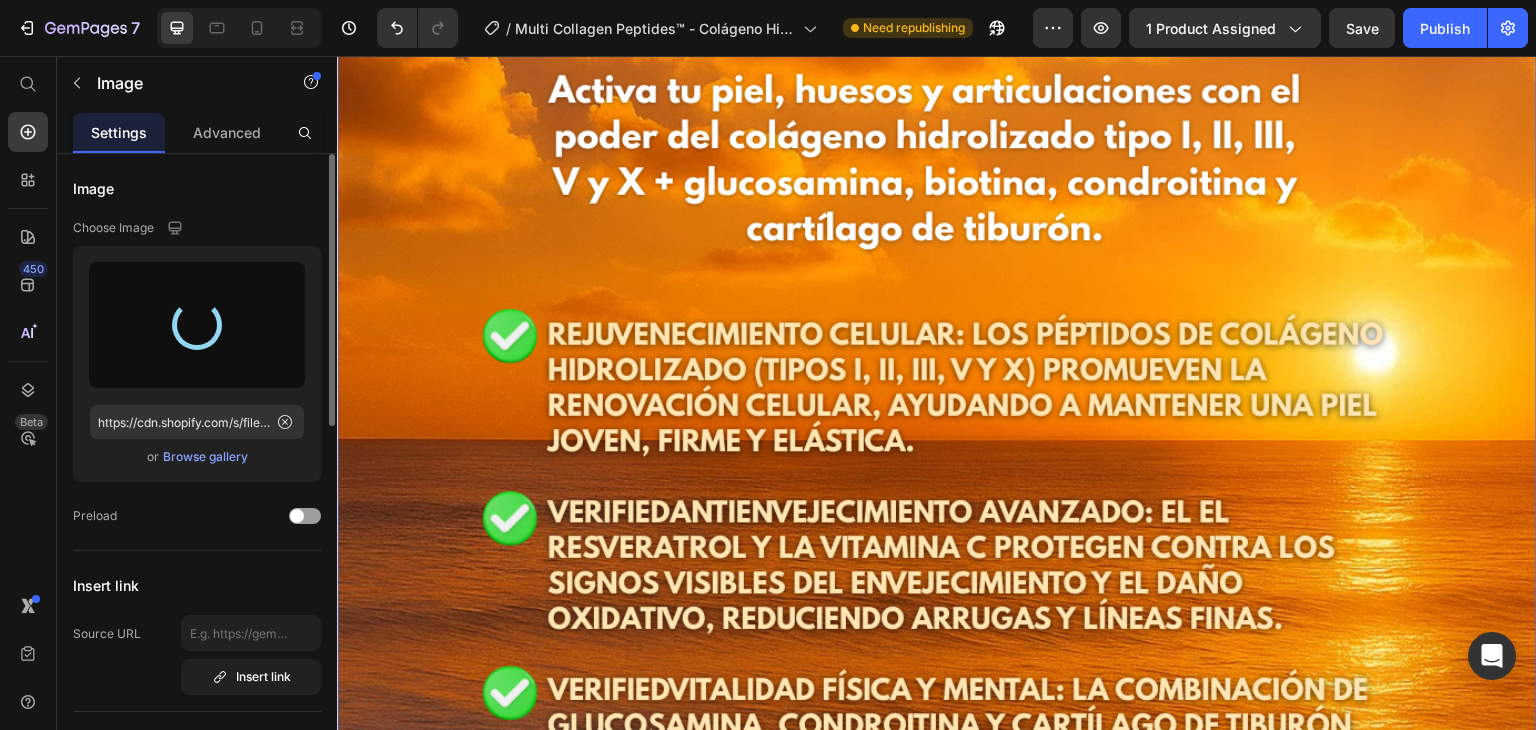 scroll, scrollTop: 400, scrollLeft: 0, axis: vertical 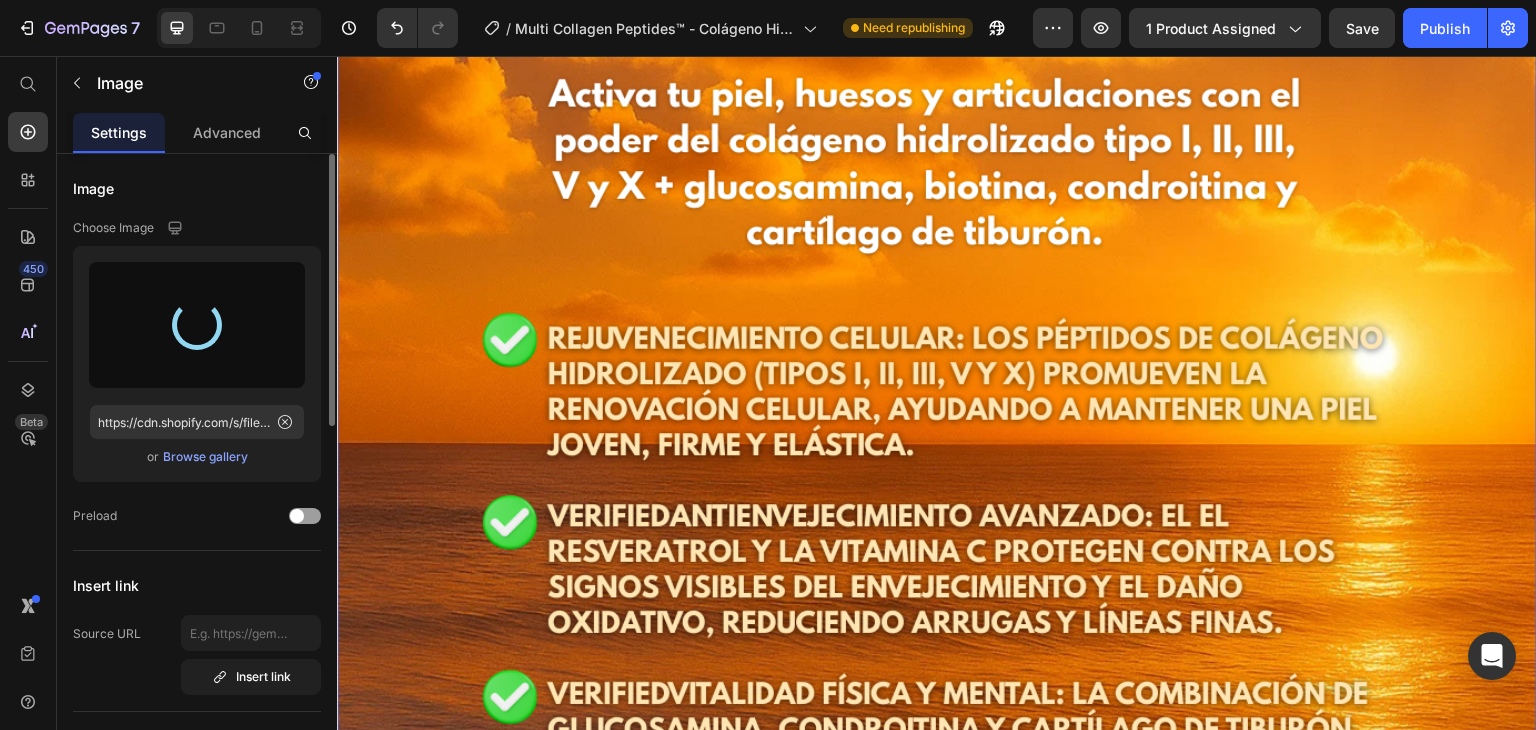 type on "https://cdn.shopify.com/s/files/1/0580/4631/6598/files/gempages_543455474134025054-470a40b8-262a-4eb8-aa13-8e7c72b0c97c.png" 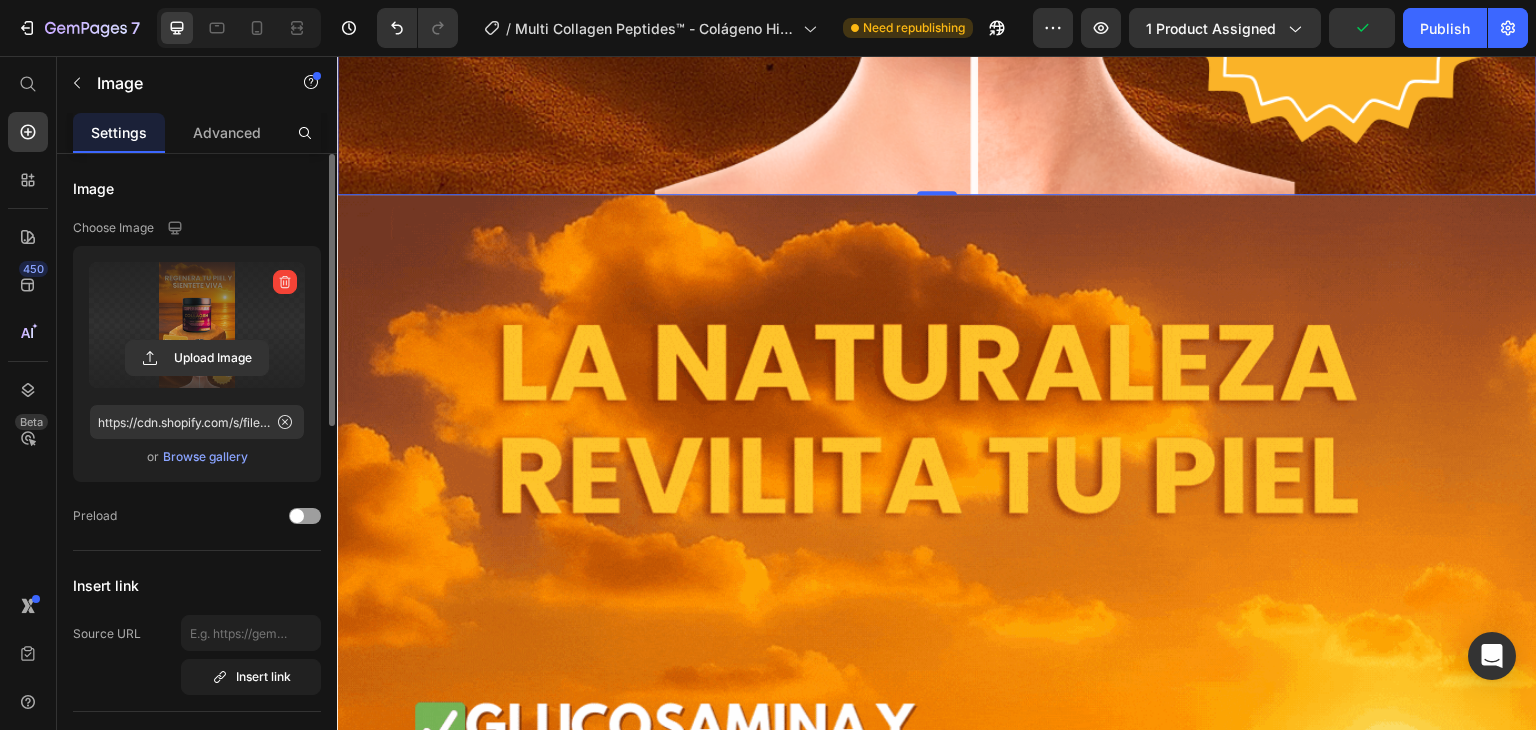 scroll, scrollTop: 2000, scrollLeft: 0, axis: vertical 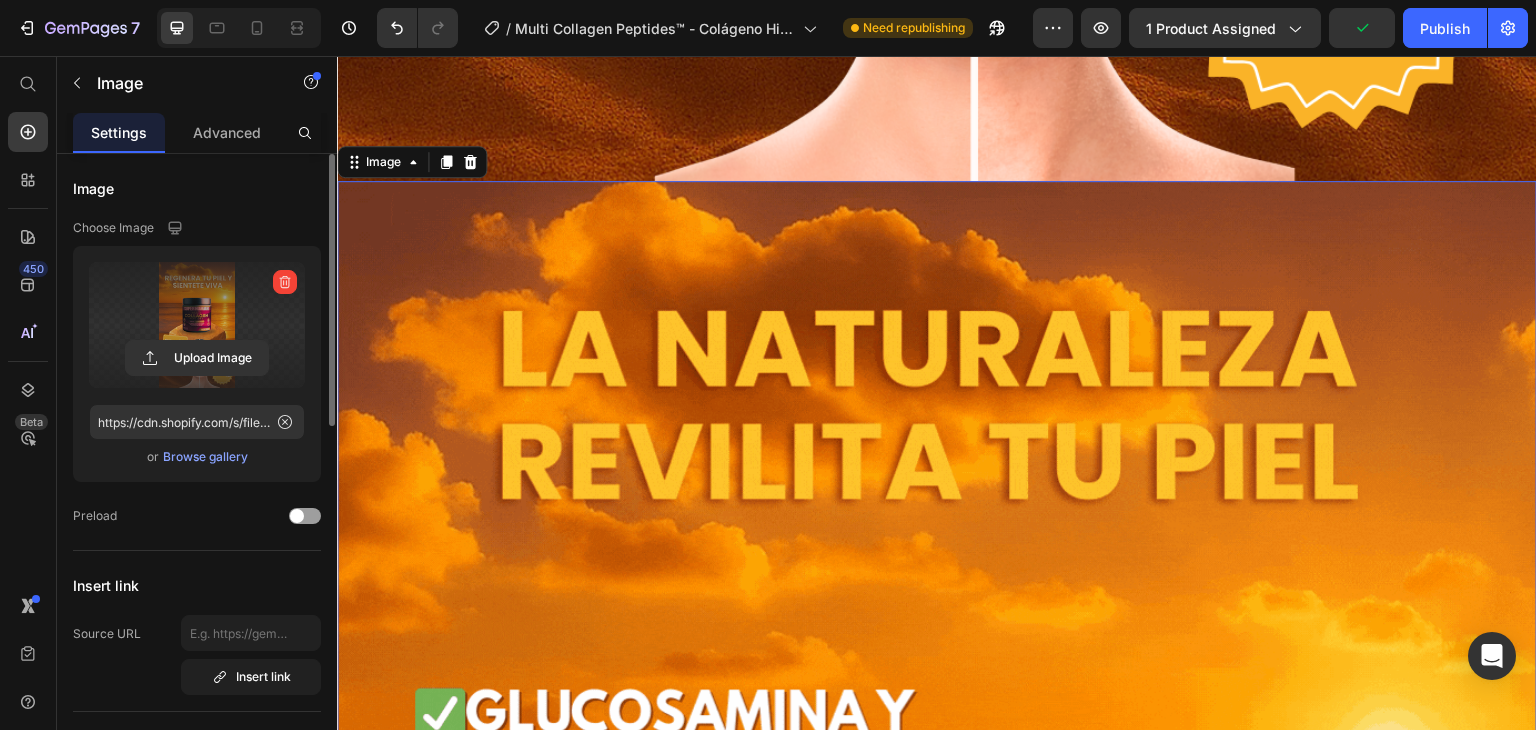 click at bounding box center (937, 1247) 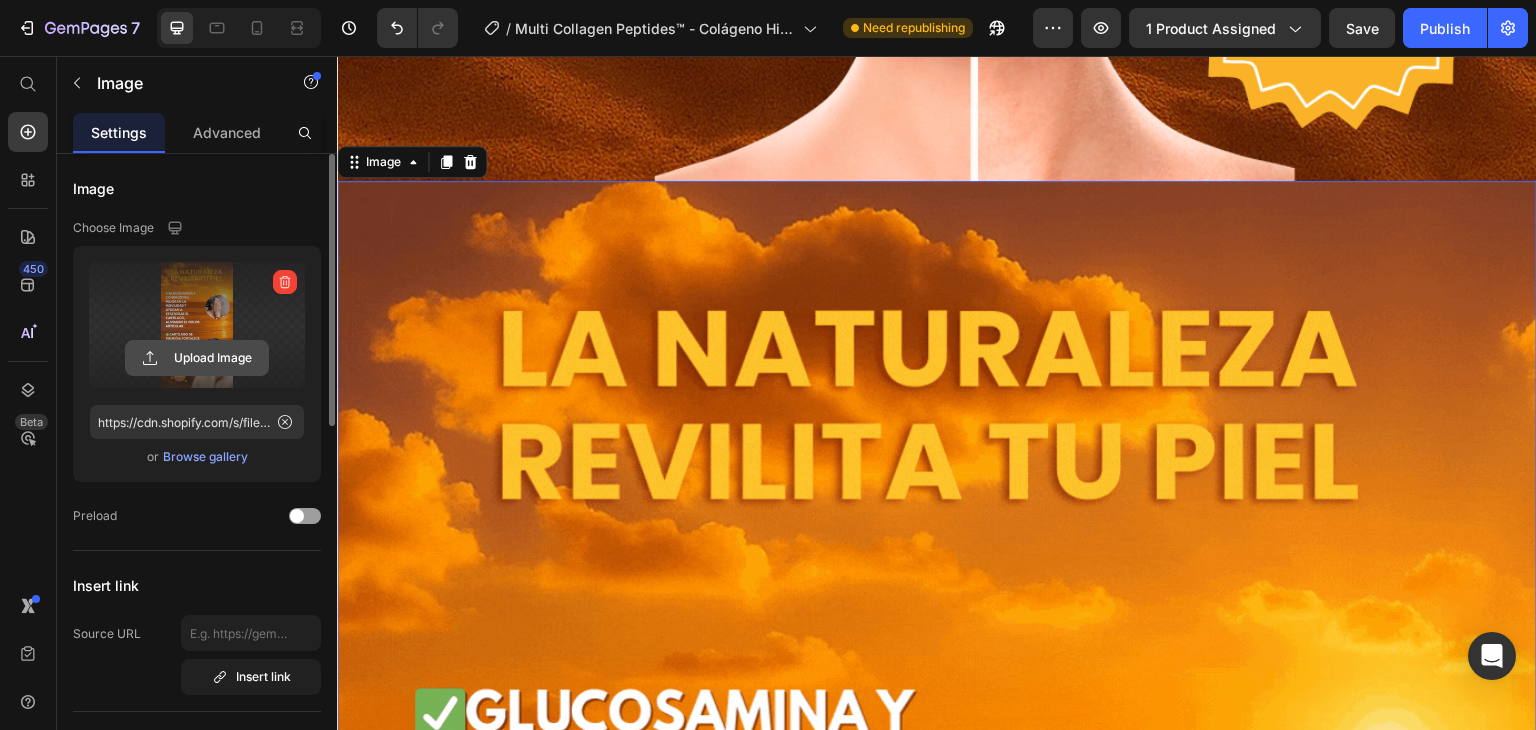 click 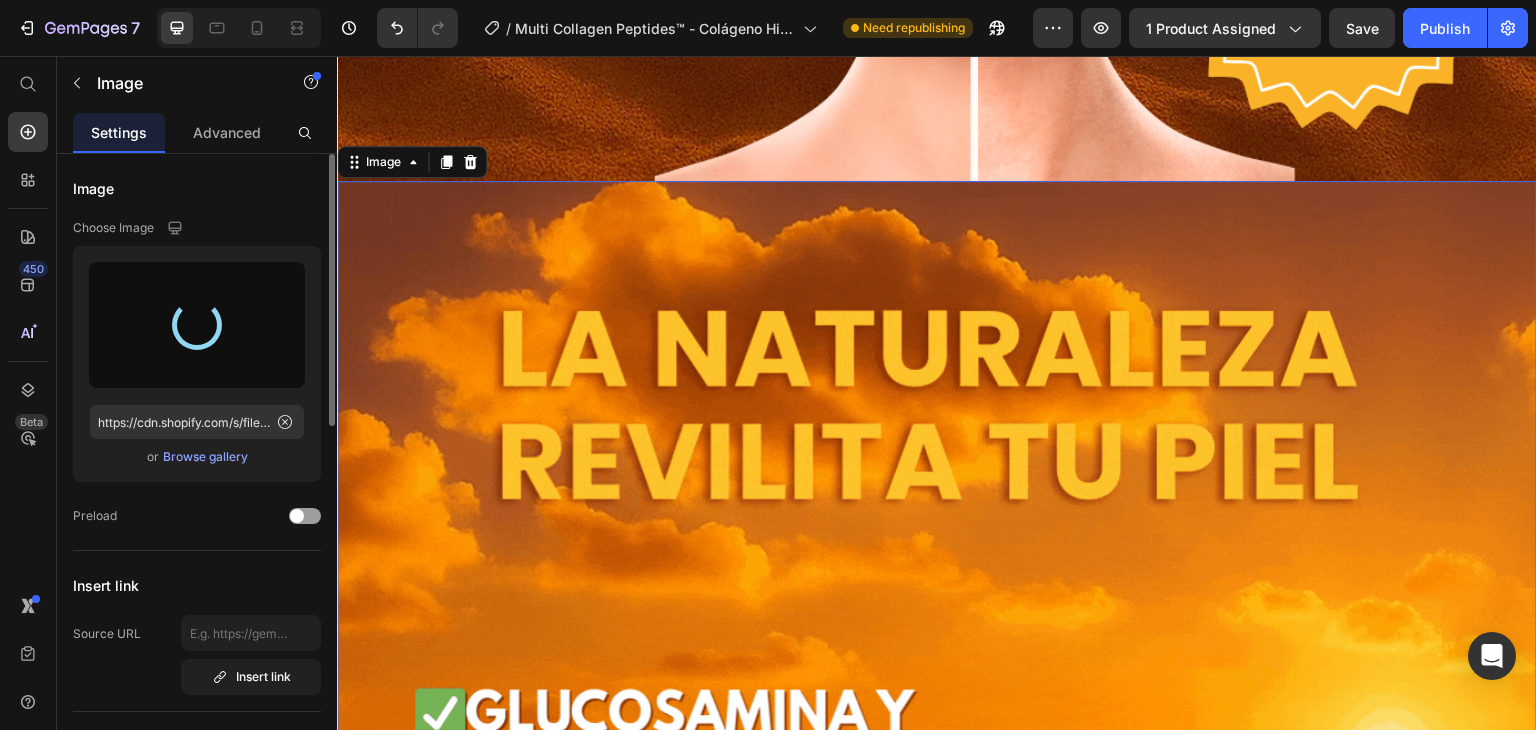 type on "https://cdn.shopify.com/s/files/1/0580/4631/6598/files/gempages_543455474134025054-275e1856-5df7-4bf1-a30d-c2ab66d9d758.png" 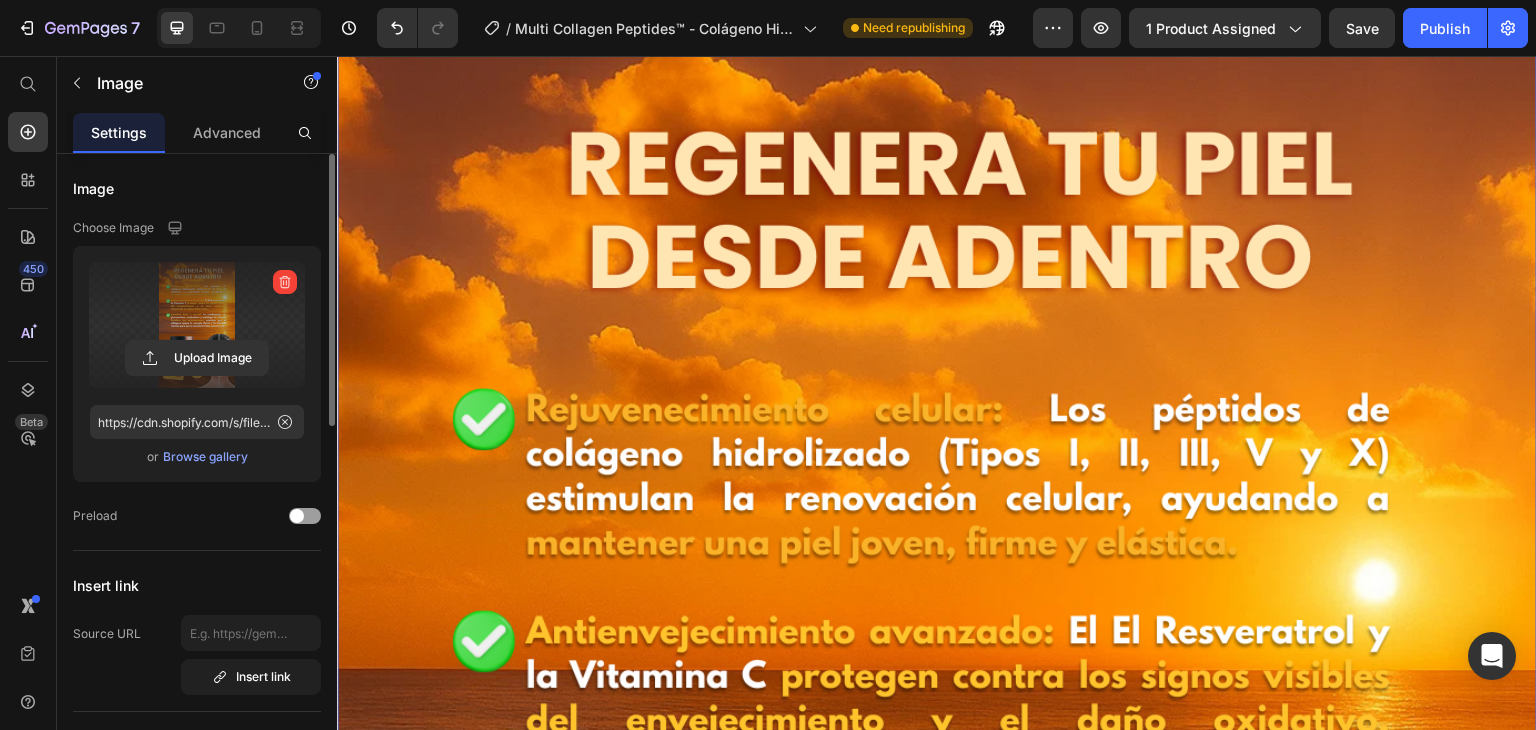 scroll, scrollTop: 2200, scrollLeft: 0, axis: vertical 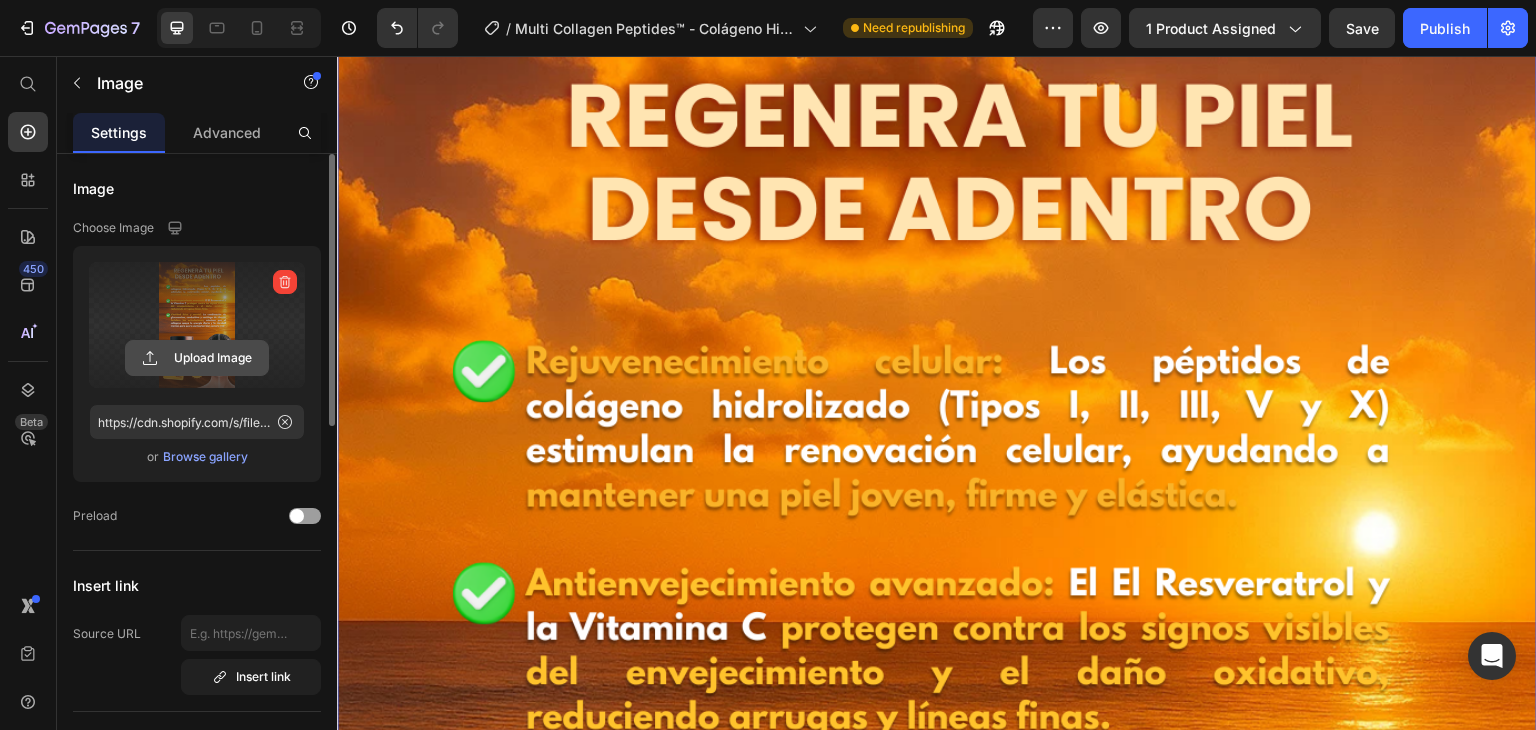 click 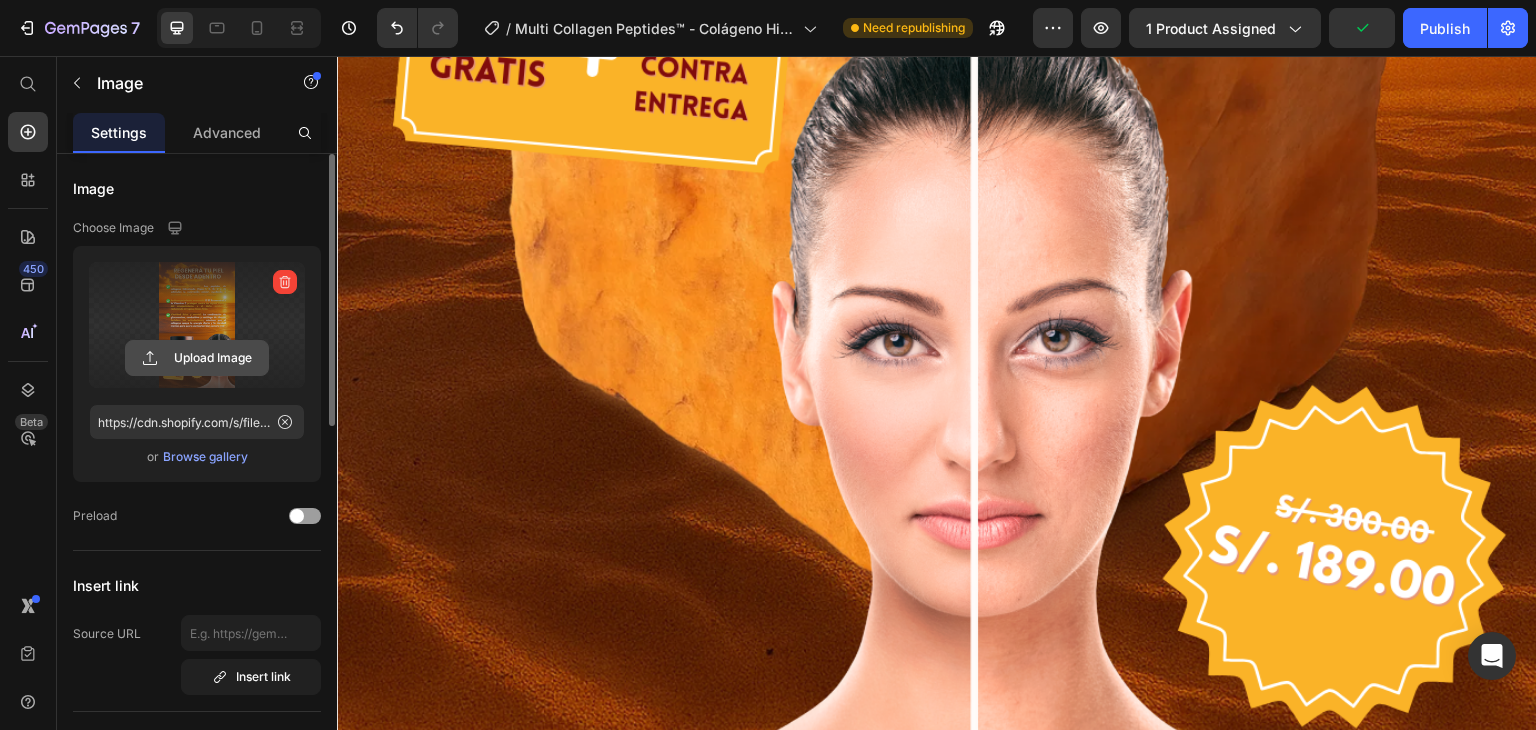 scroll, scrollTop: 1400, scrollLeft: 0, axis: vertical 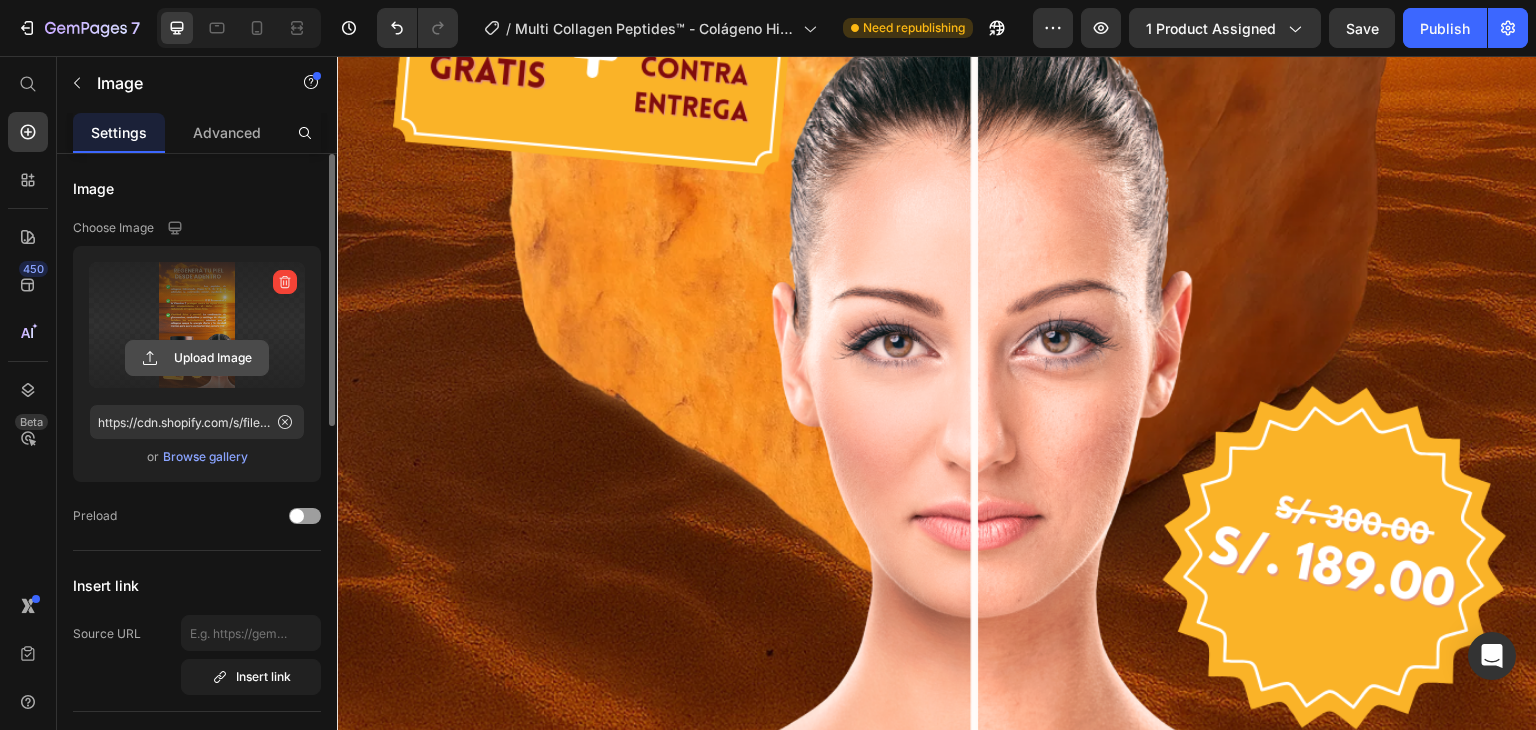 click 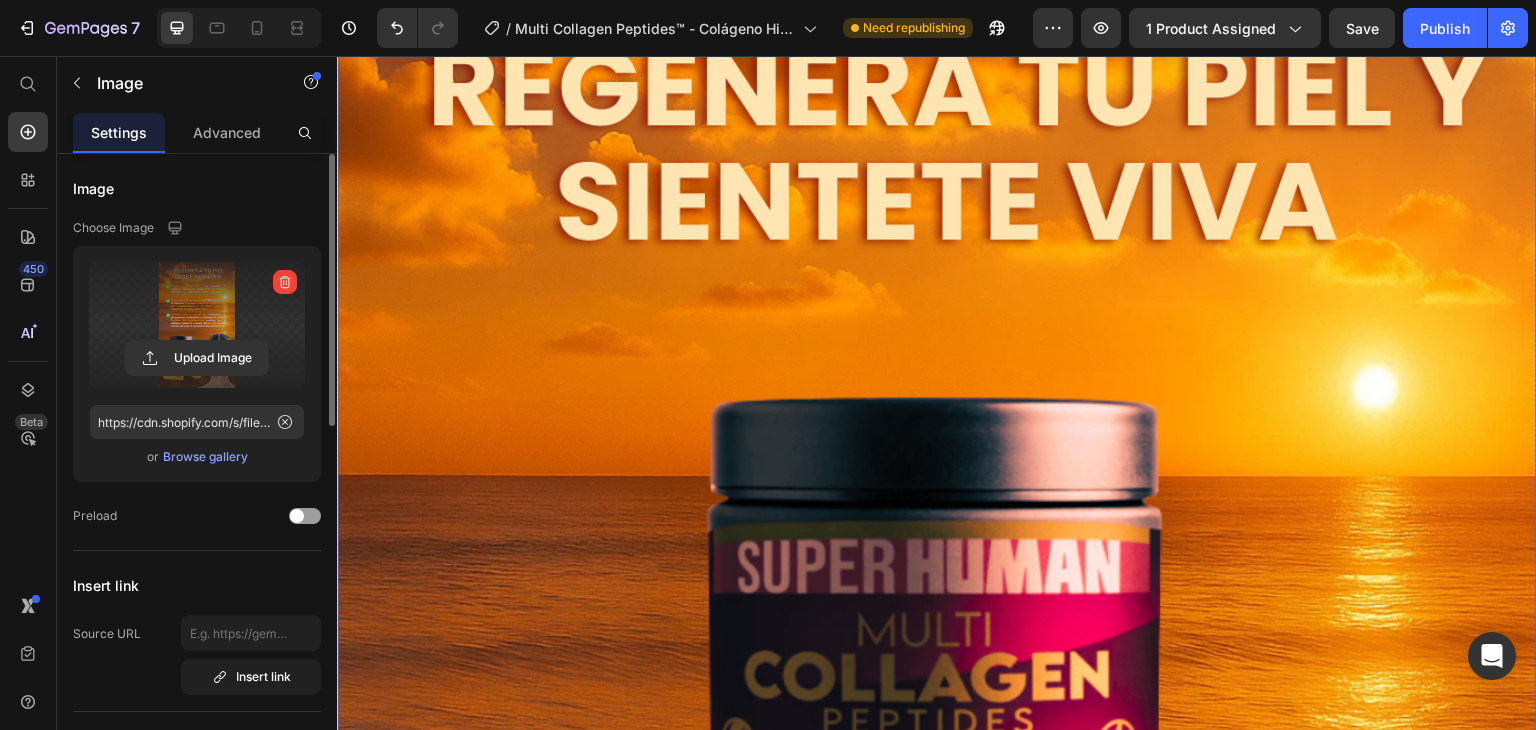scroll, scrollTop: 400, scrollLeft: 0, axis: vertical 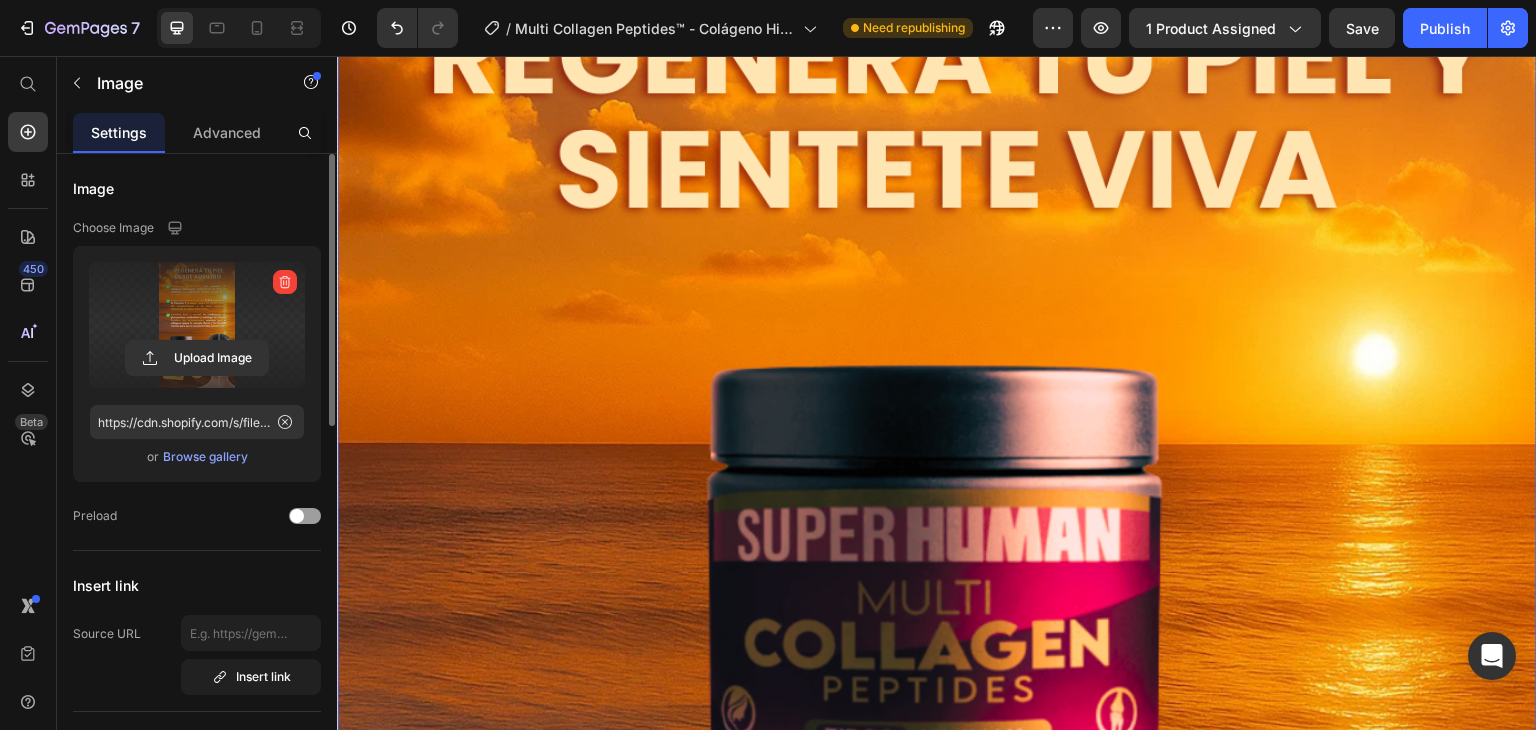 click at bounding box center (937, 792) 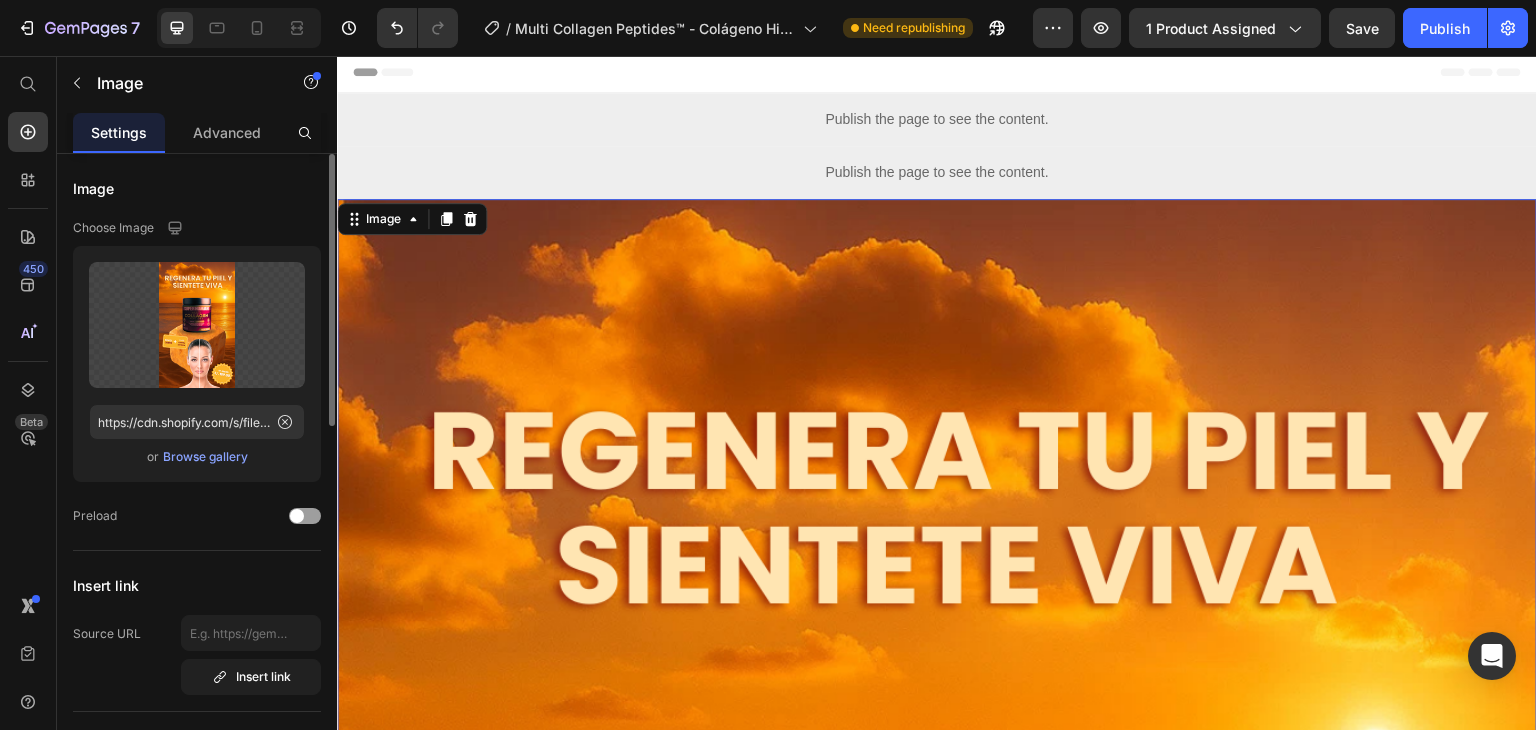 scroll, scrollTop: 0, scrollLeft: 0, axis: both 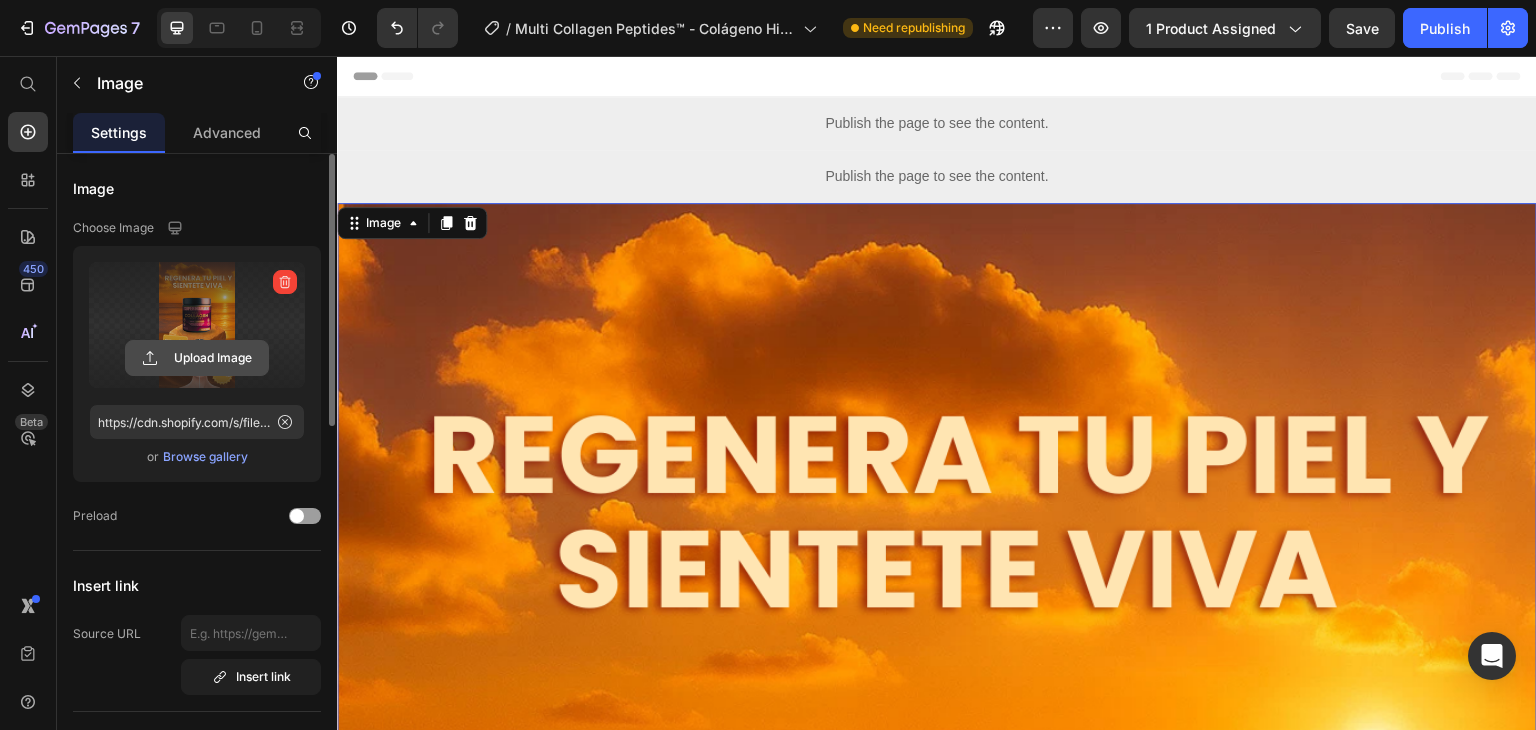 click 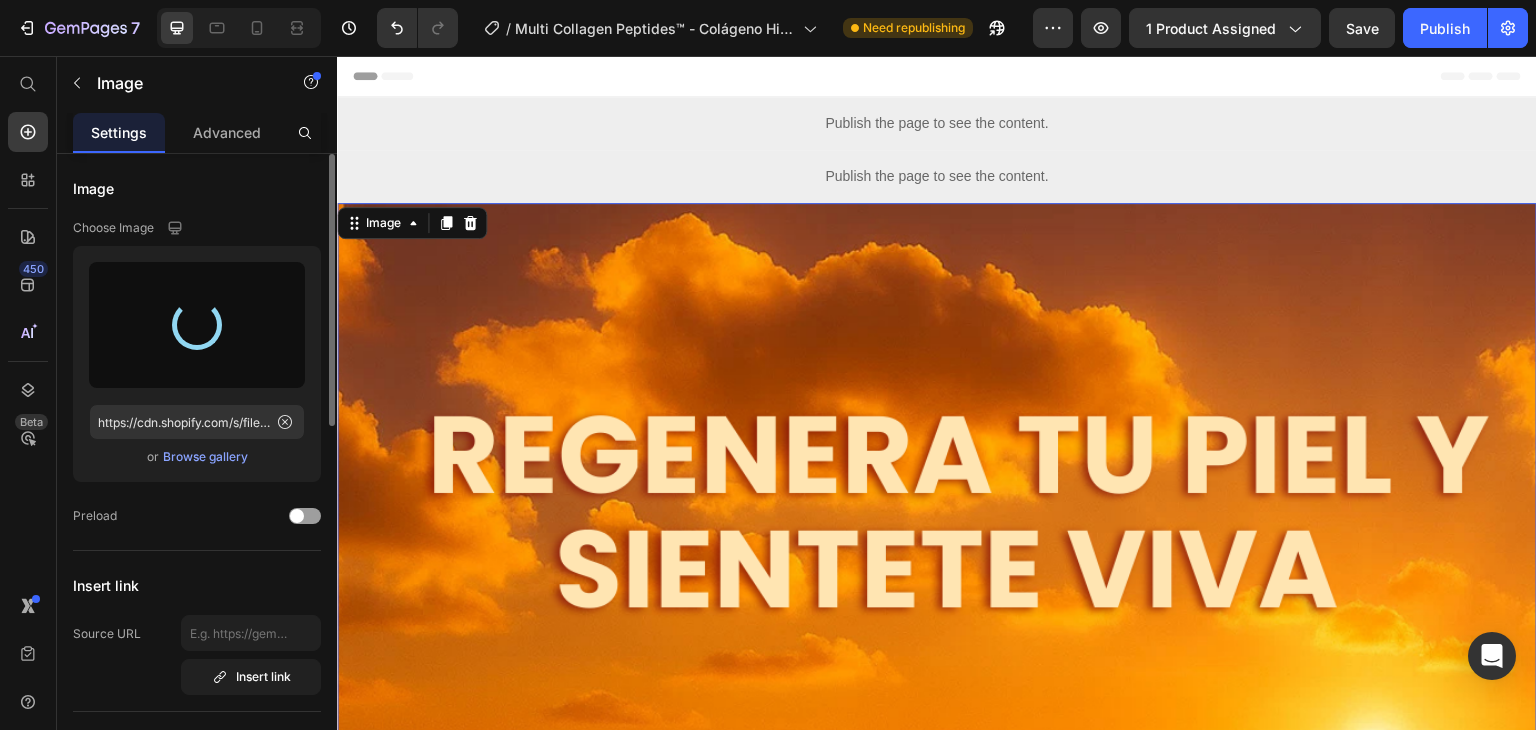 type on "https://cdn.shopify.com/s/files/1/0580/4631/6598/files/gempages_543455474134025054-275e1856-5df7-4bf1-a30d-c2ab66d9d758.png" 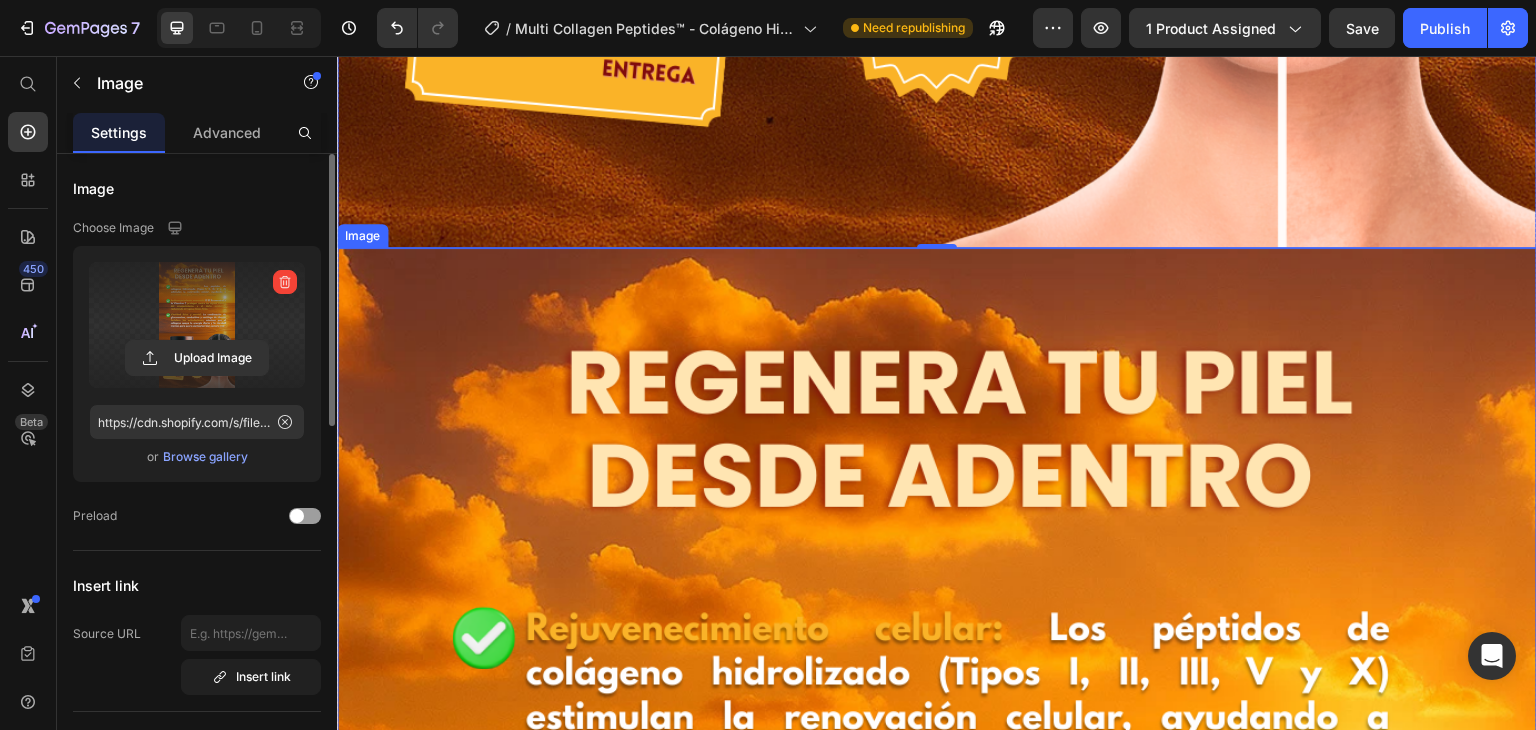 scroll, scrollTop: 2300, scrollLeft: 0, axis: vertical 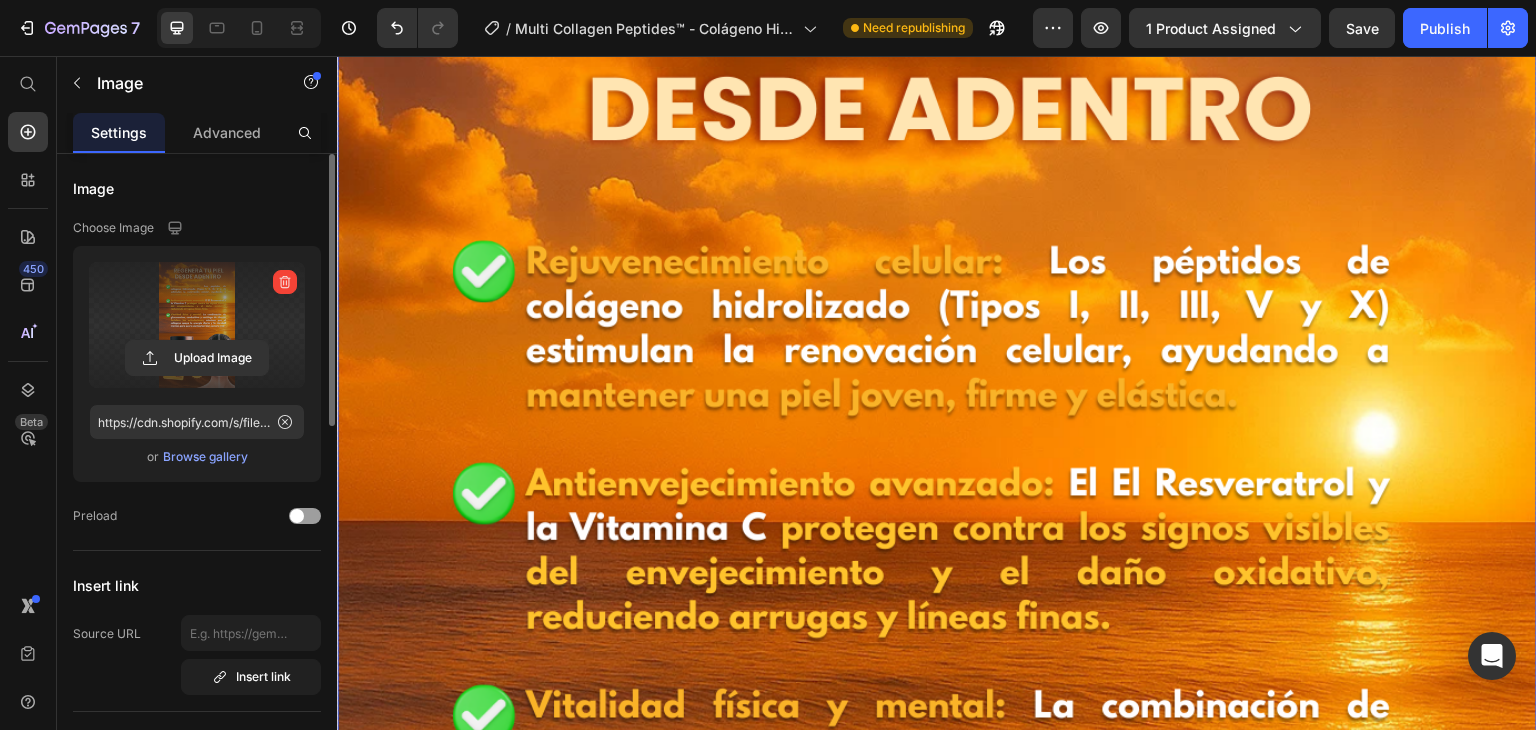 click at bounding box center [937, 870] 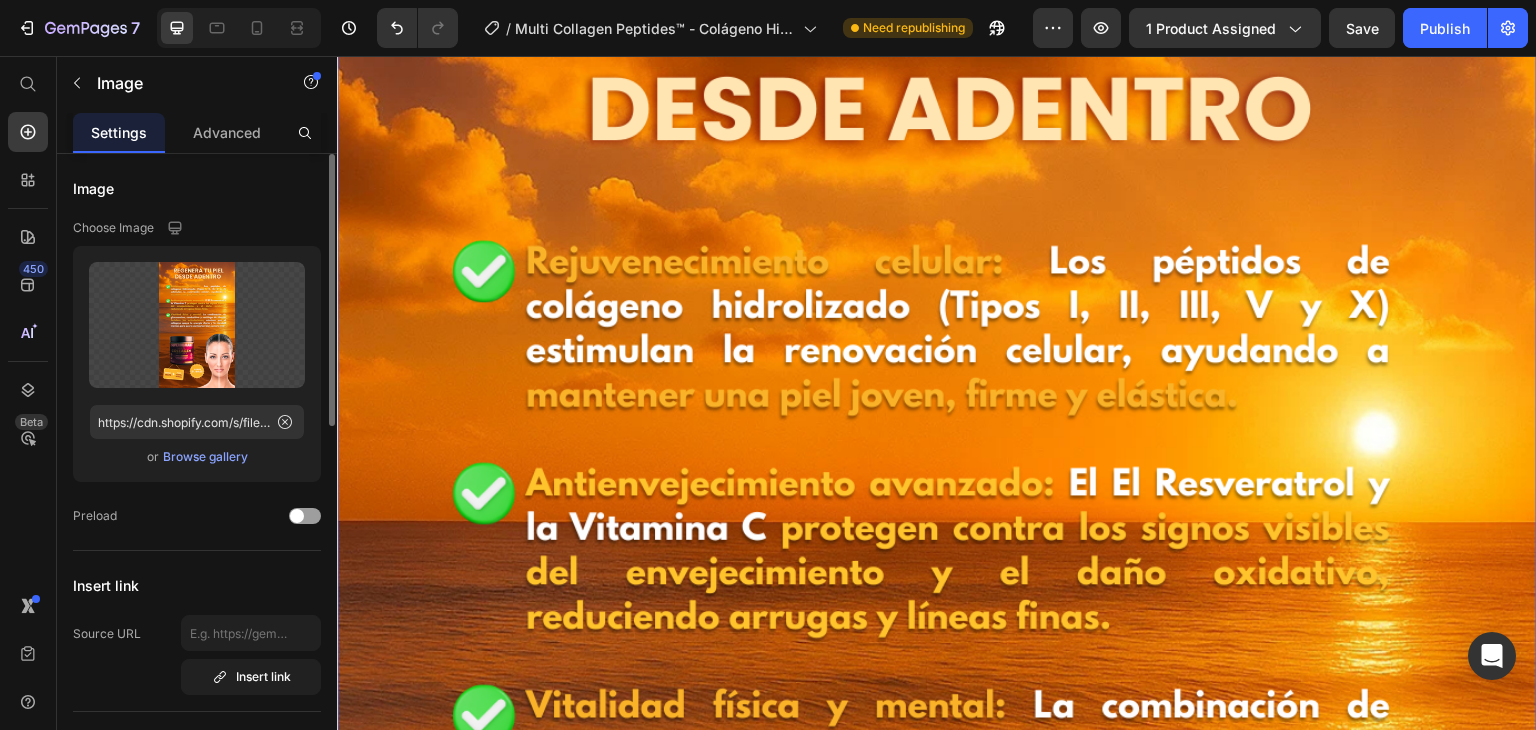 click at bounding box center (937, 870) 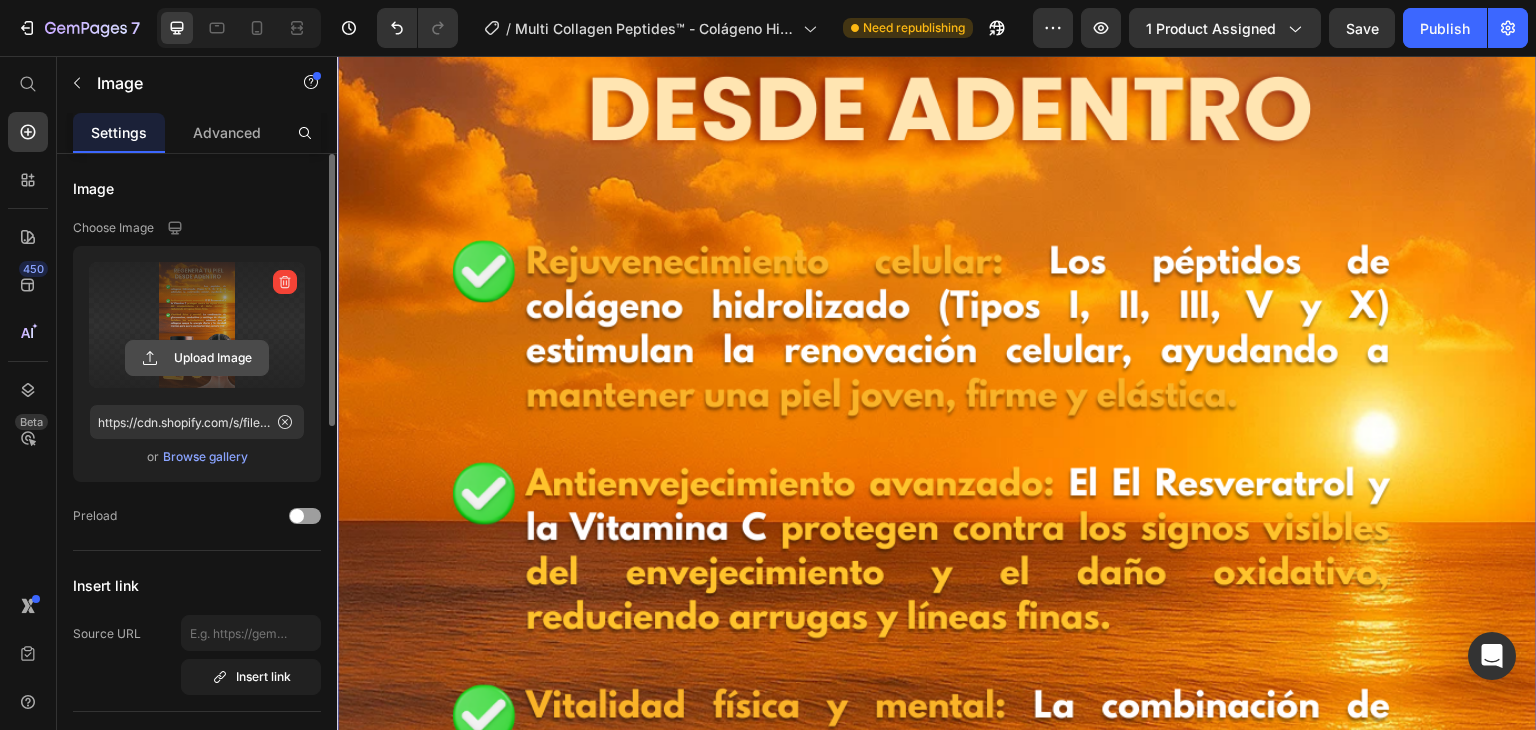 click 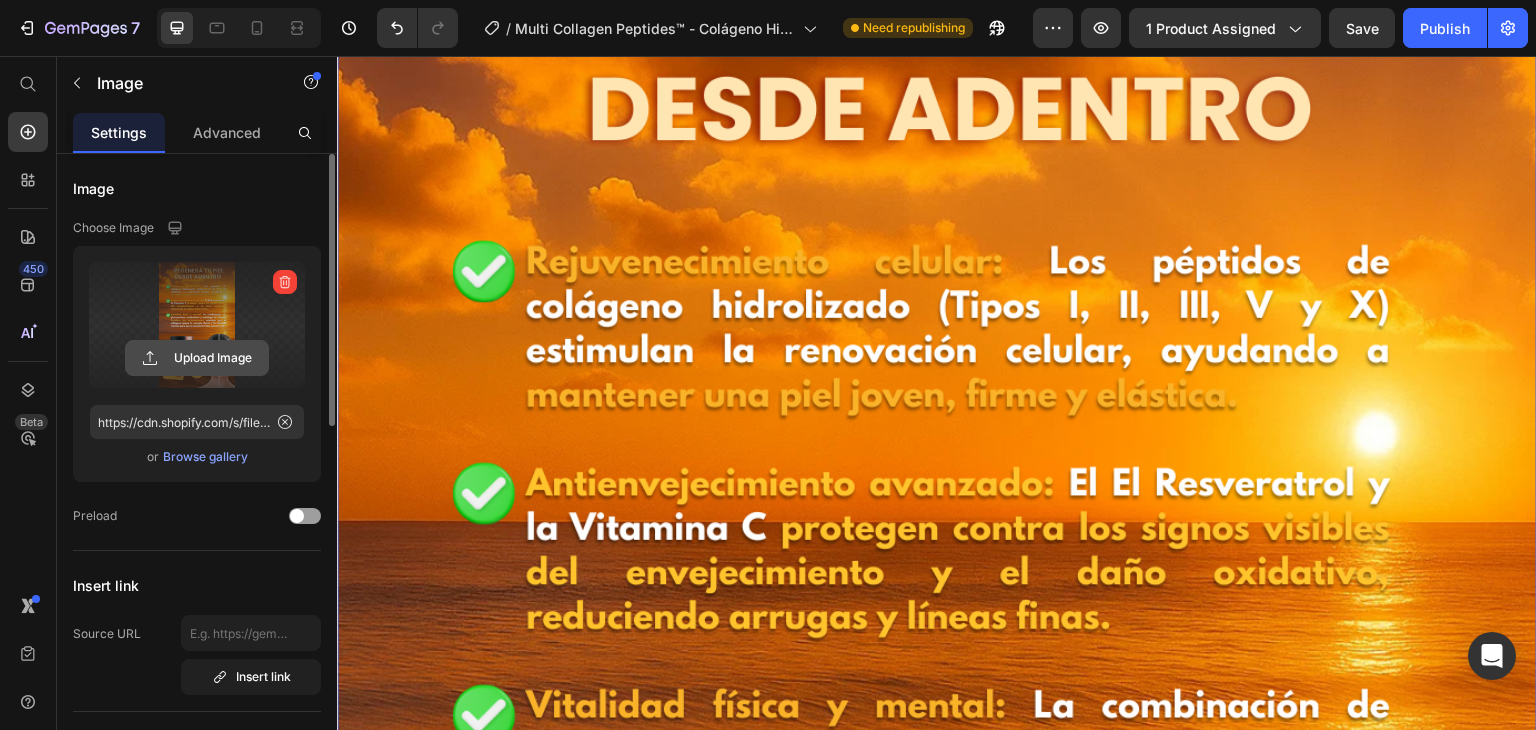 click 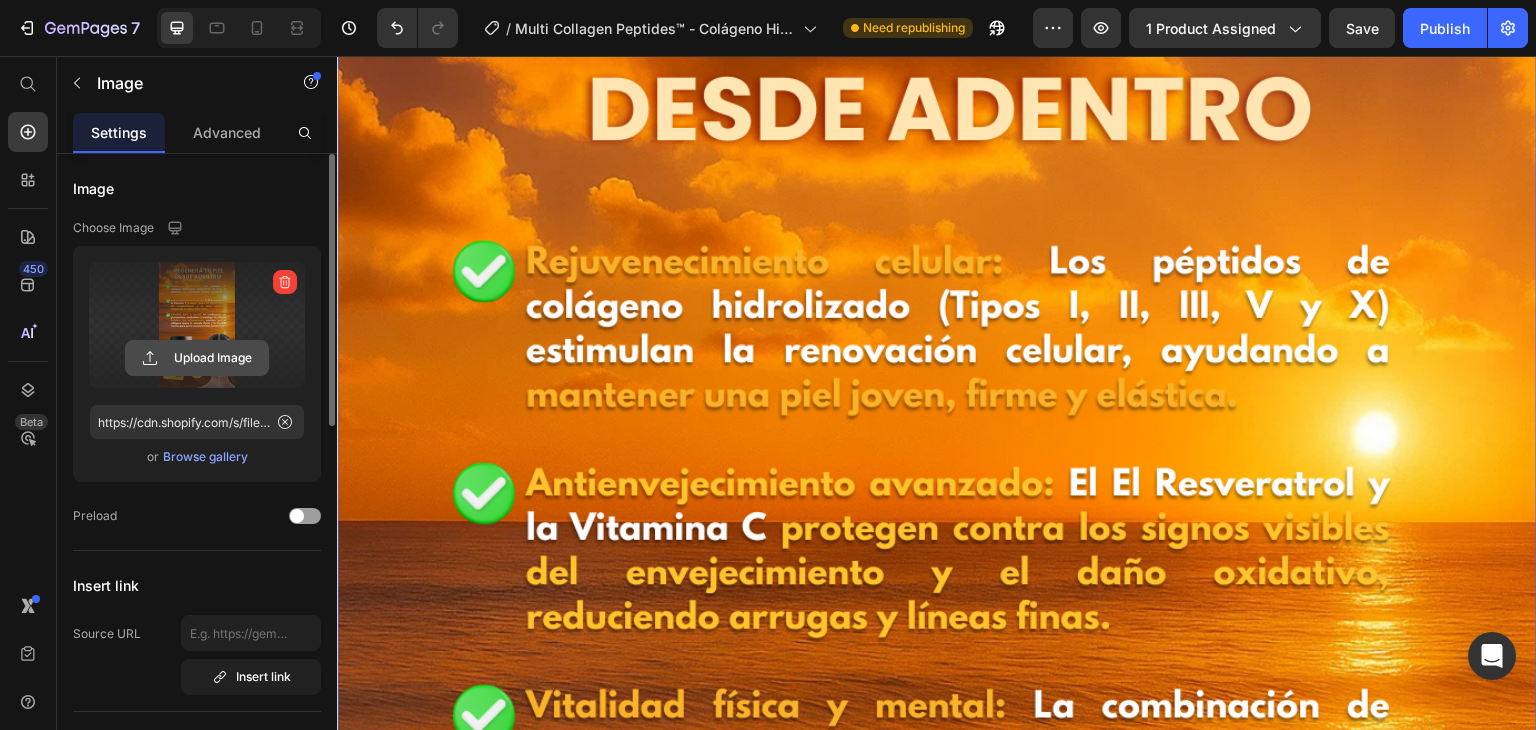 type on "C:\fakepath\Multi Collagen Peptides (4).gif" 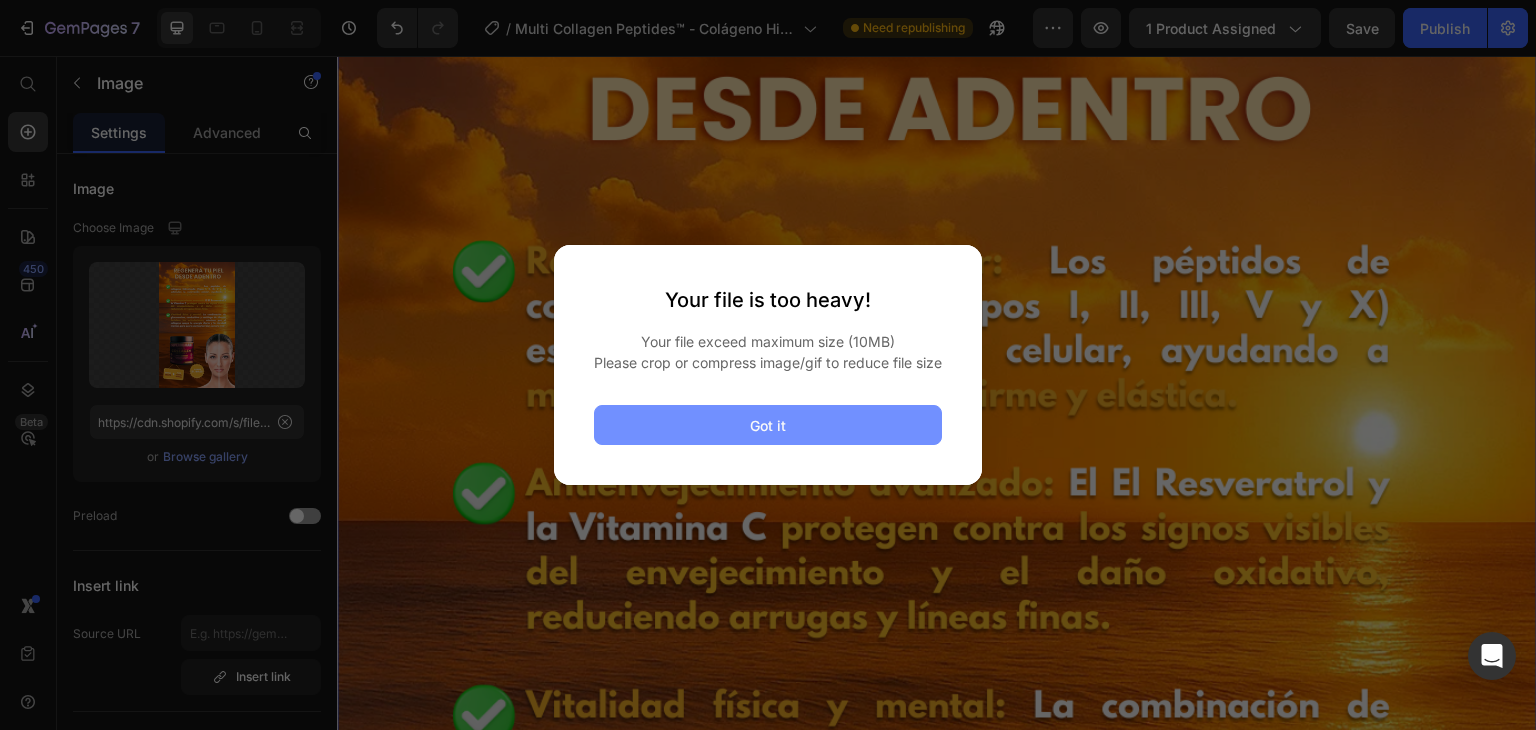 click on "Got it" at bounding box center [768, 425] 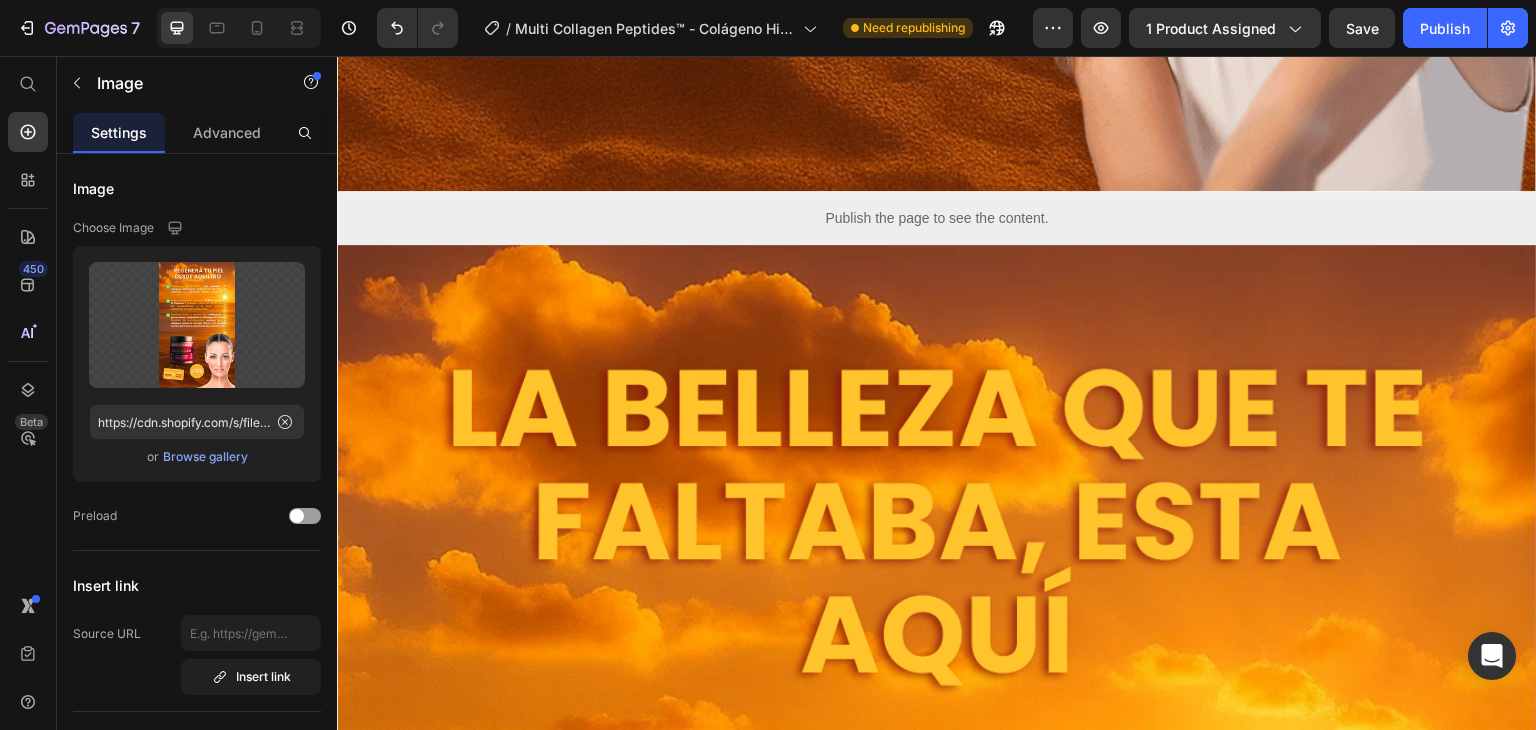 scroll, scrollTop: 6700, scrollLeft: 0, axis: vertical 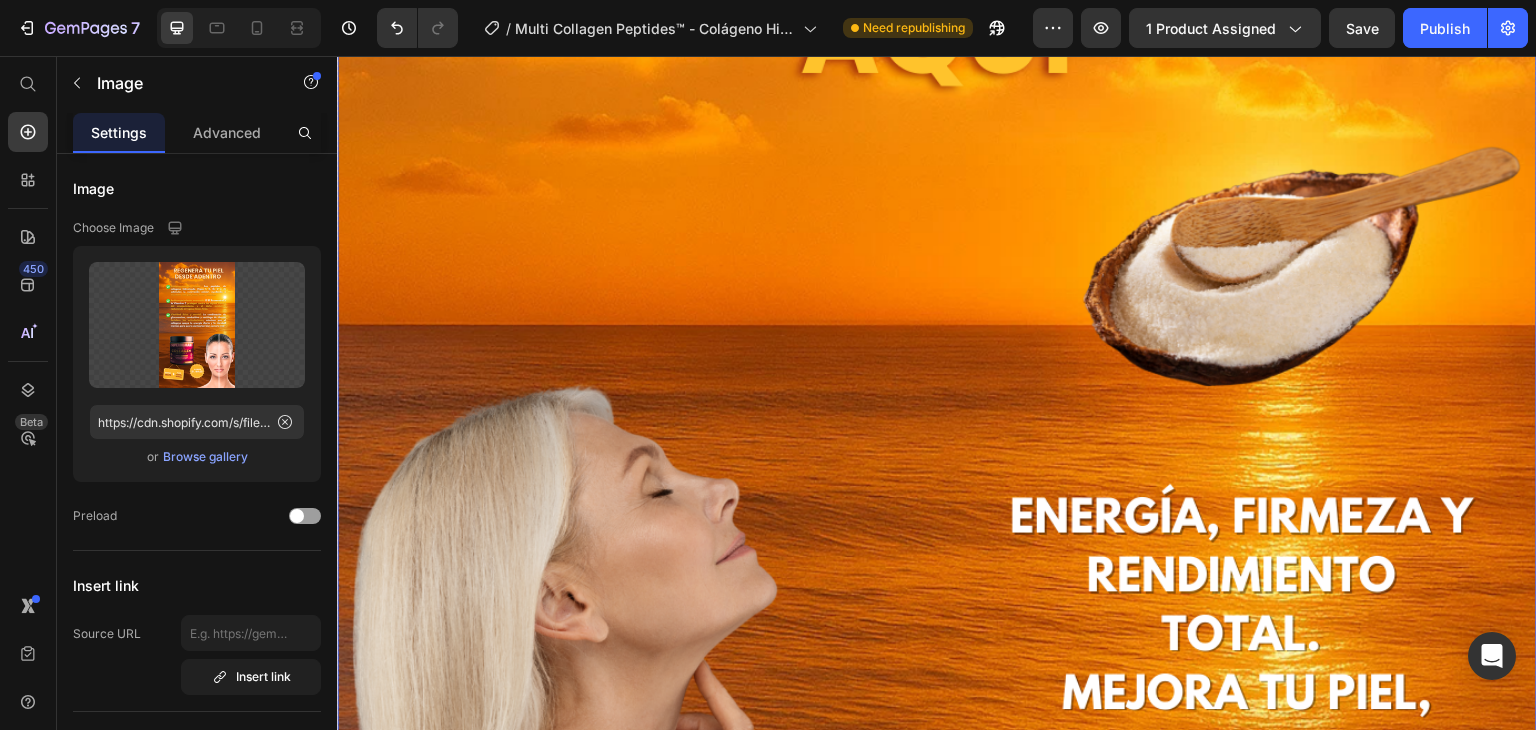 click at bounding box center (937, 711) 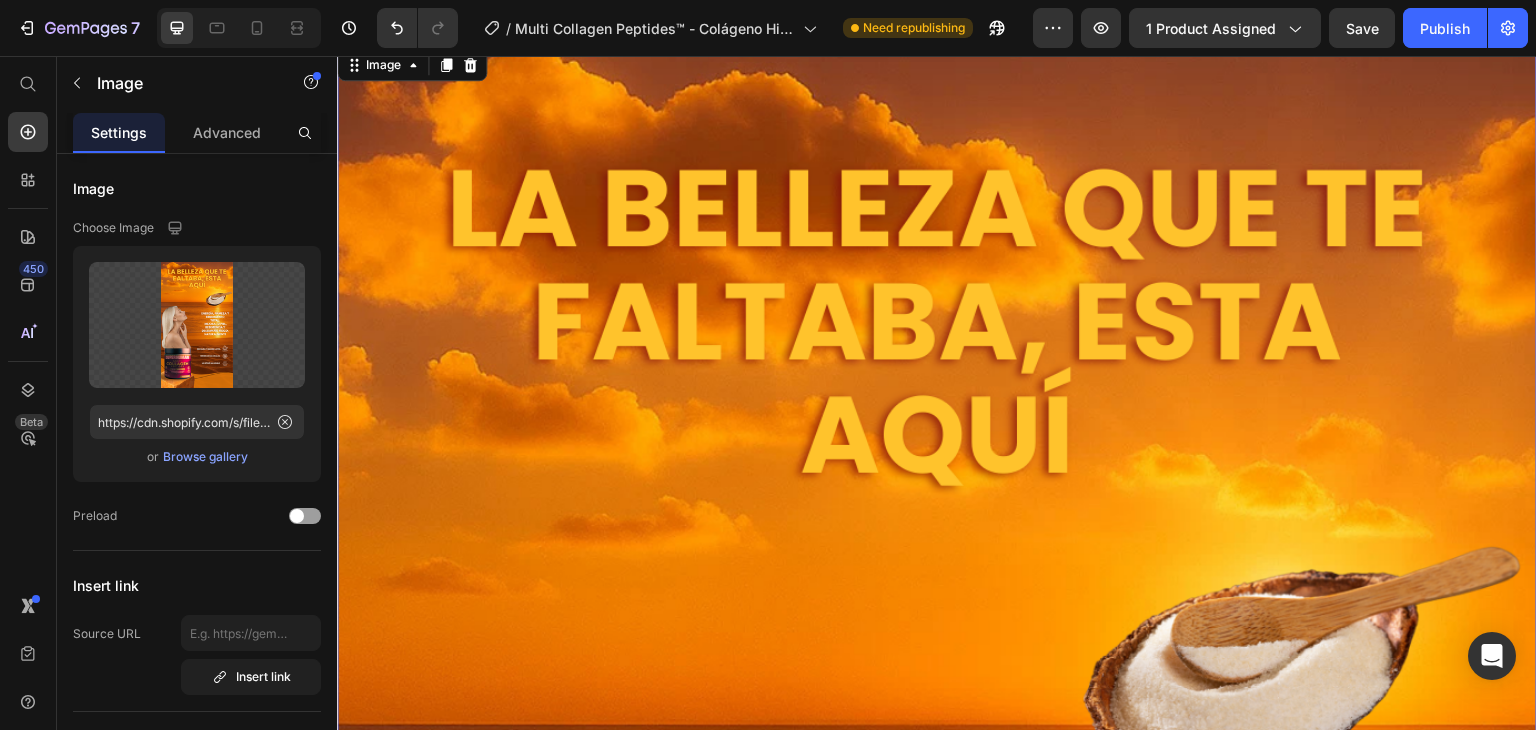 scroll, scrollTop: 6700, scrollLeft: 0, axis: vertical 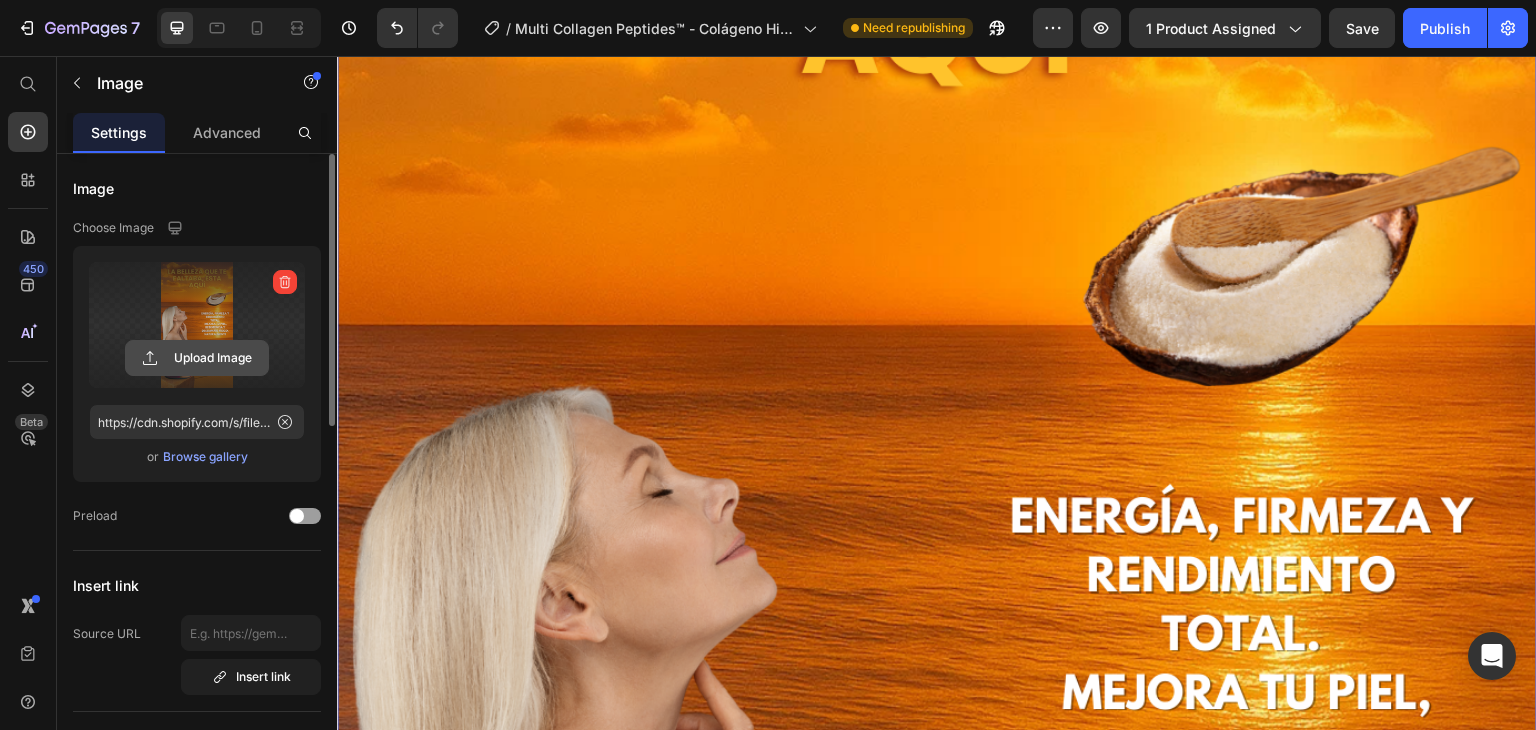 click 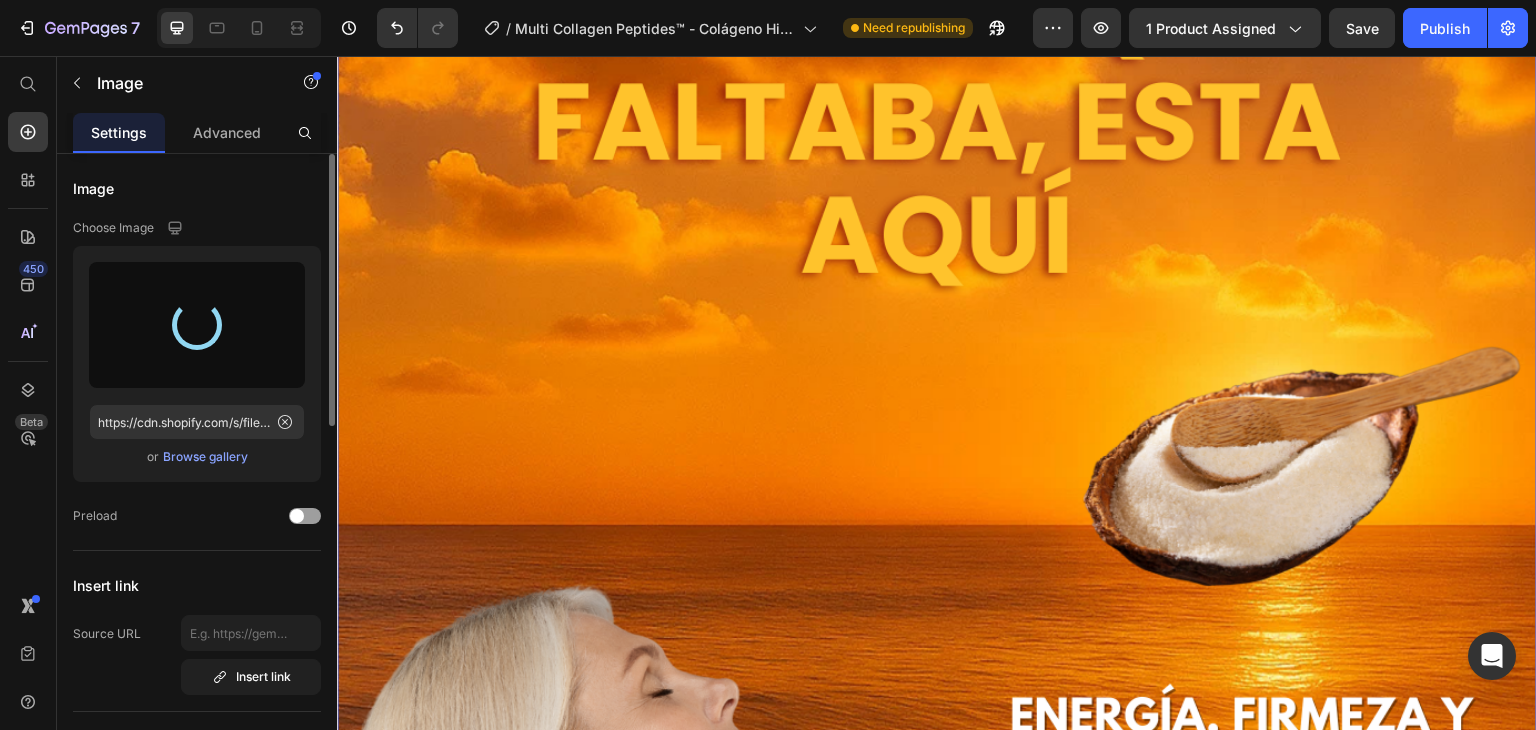 scroll, scrollTop: 6300, scrollLeft: 0, axis: vertical 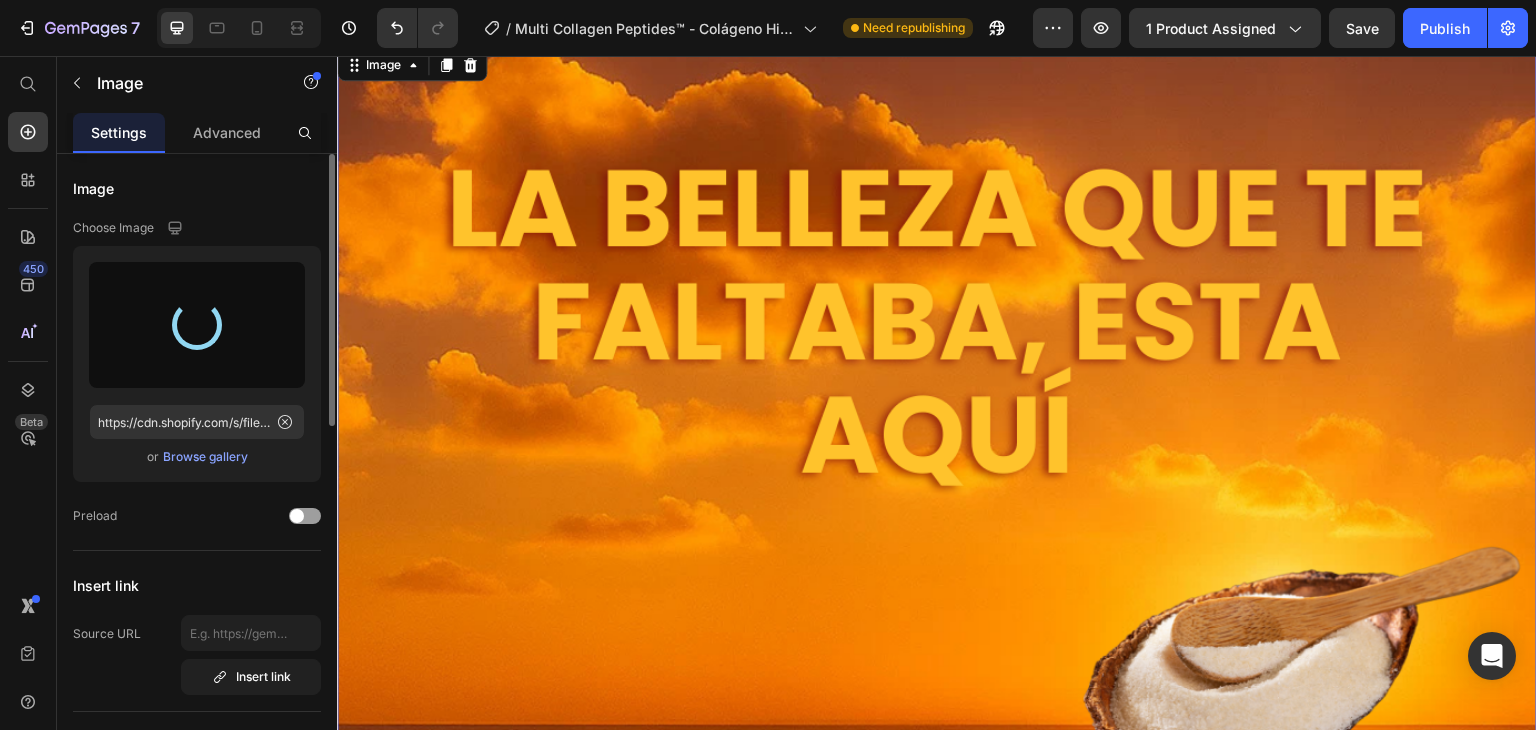type on "https://cdn.shopify.com/s/files/1/0580/4631/6598/files/gempages_543455474134025054-81740b00-775d-49dd-9693-f602aa6447e3.png" 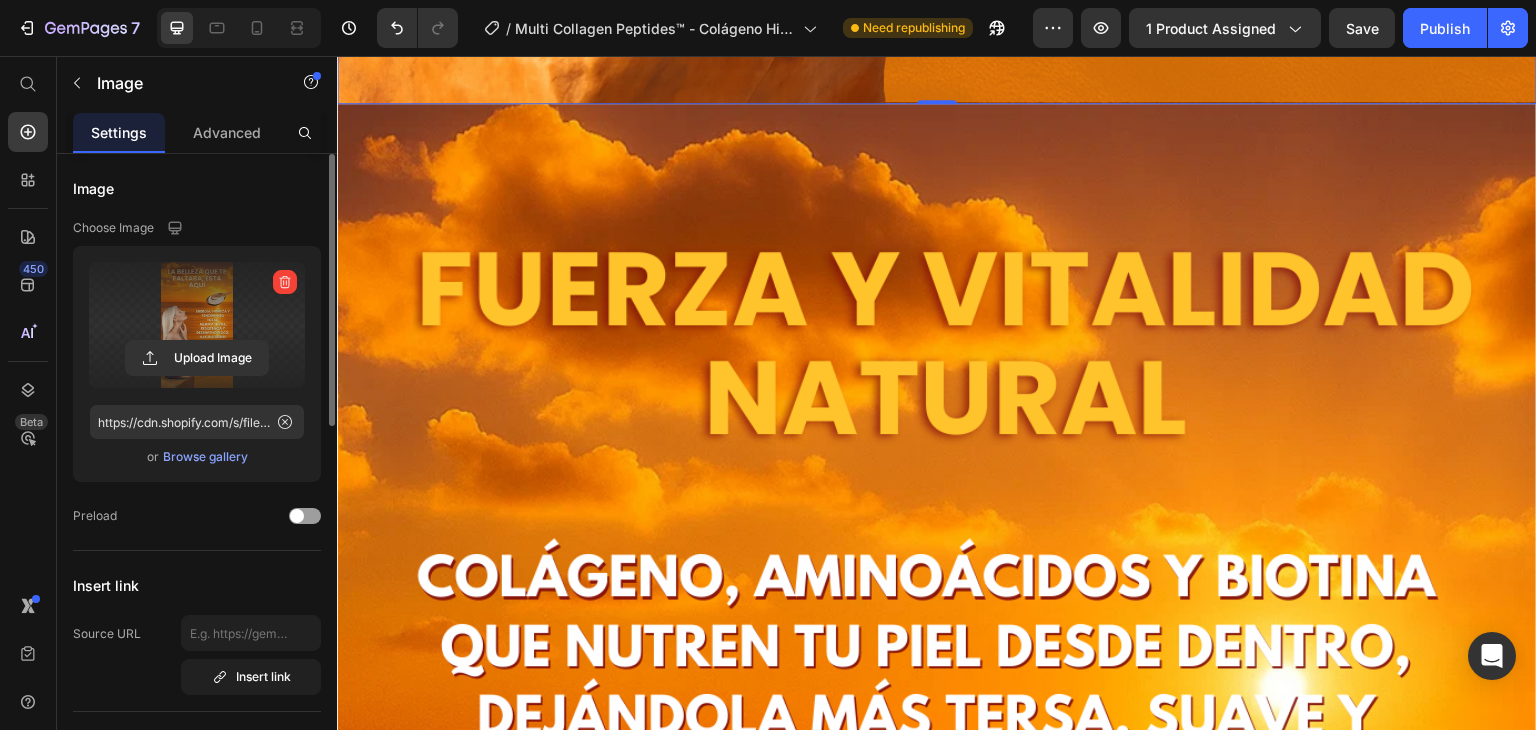 scroll, scrollTop: 8600, scrollLeft: 0, axis: vertical 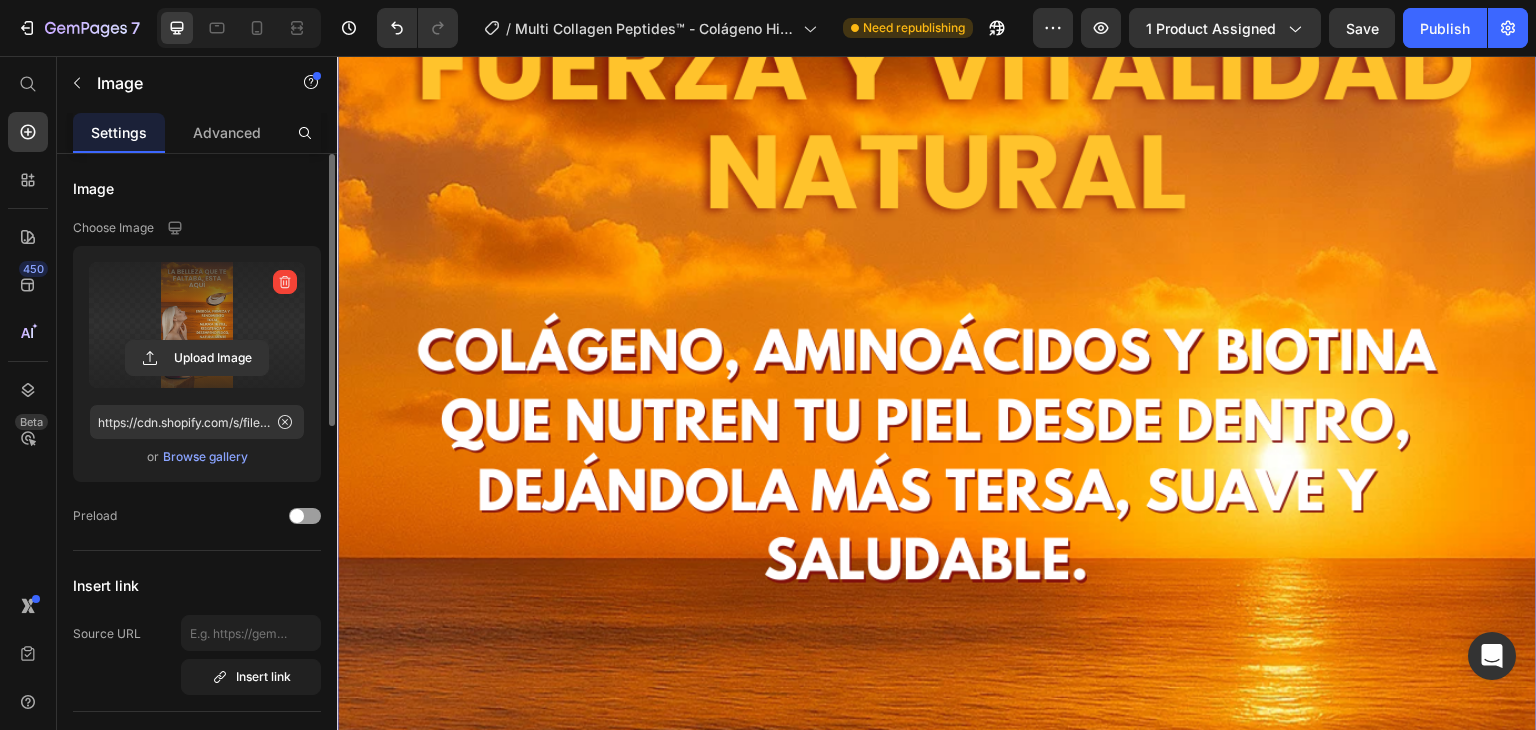 click at bounding box center [937, 944] 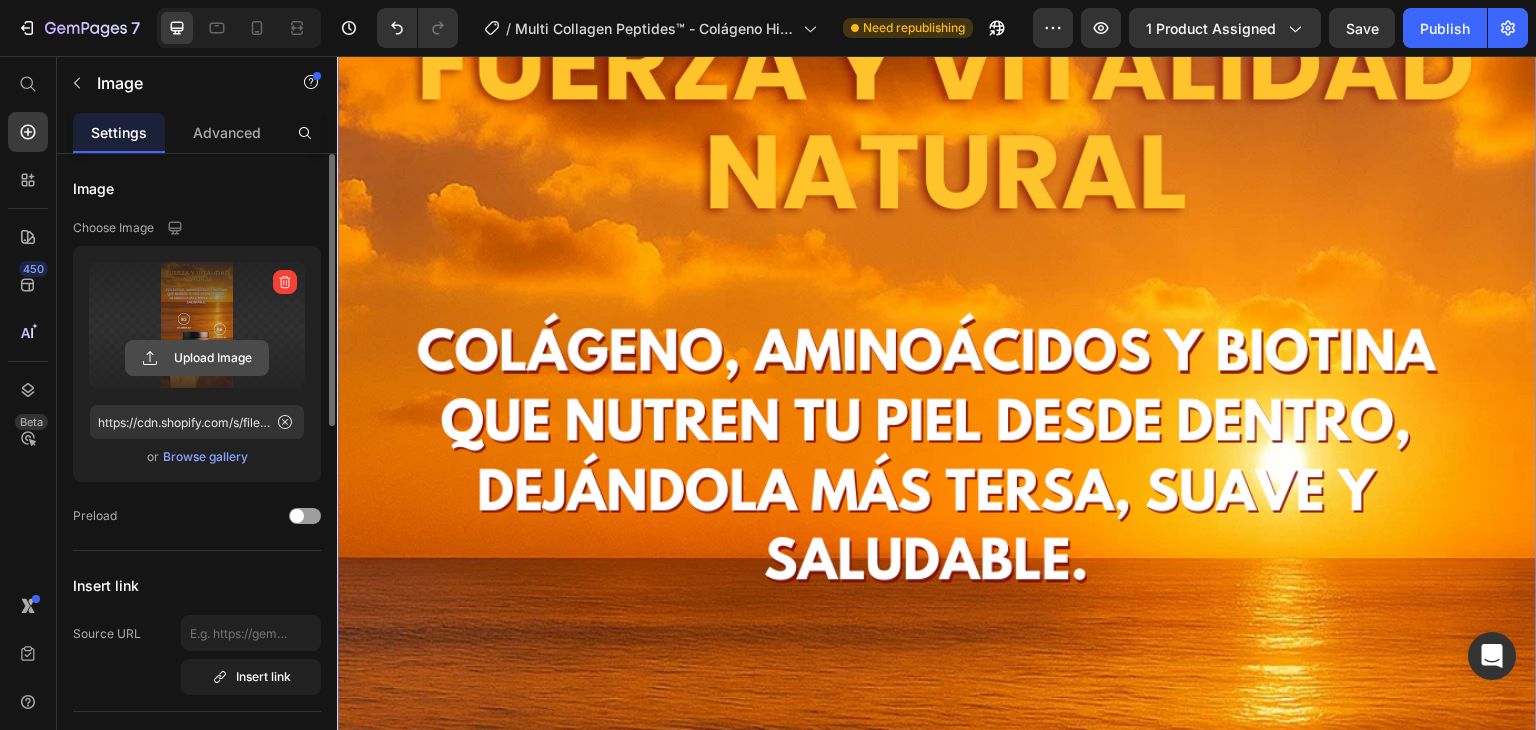 click 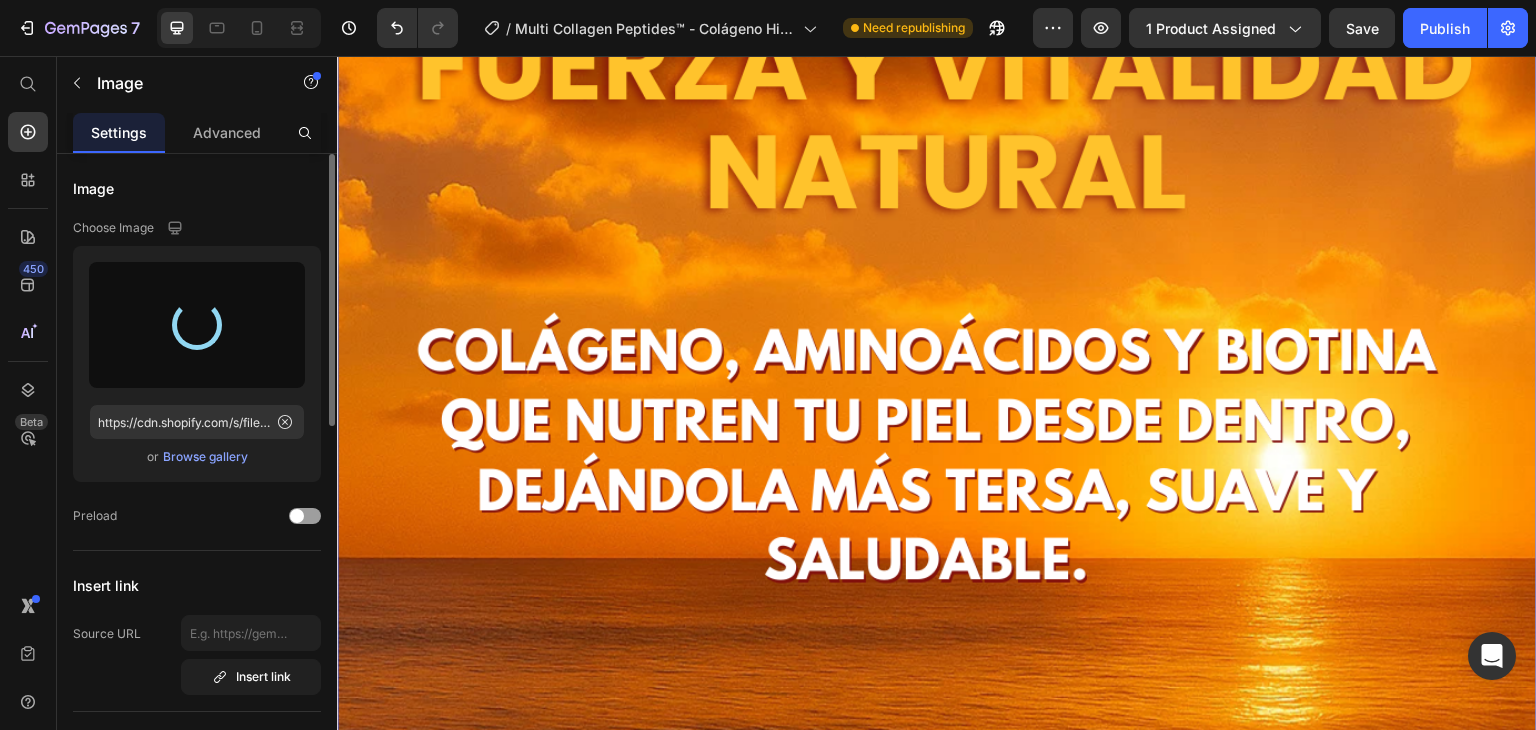 type on "https://cdn.shopify.com/s/files/1/0580/4631/6598/files/gempages_543455474134025054-016322e5-021c-43a5-8183-3baaf1e6e5fd.png" 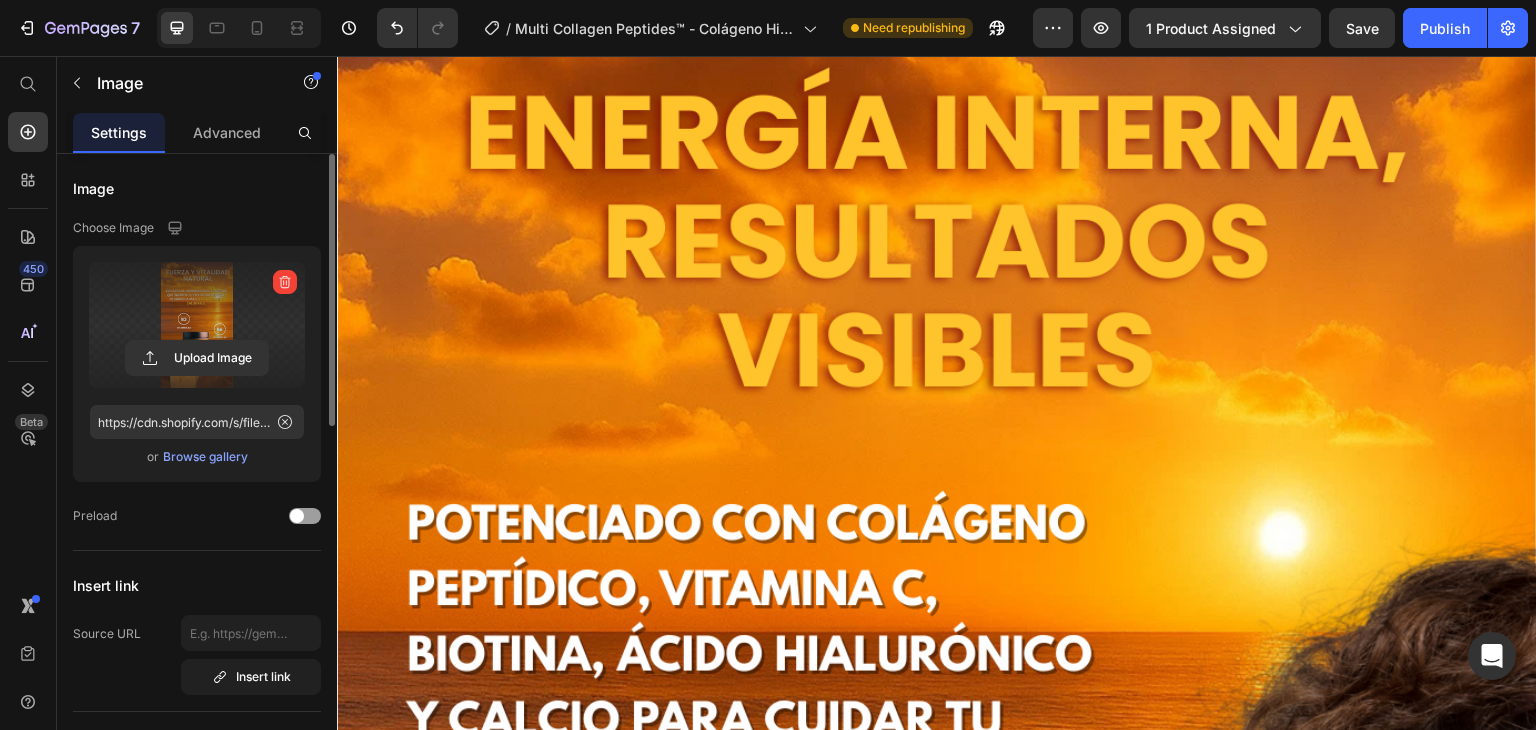 scroll, scrollTop: 10800, scrollLeft: 0, axis: vertical 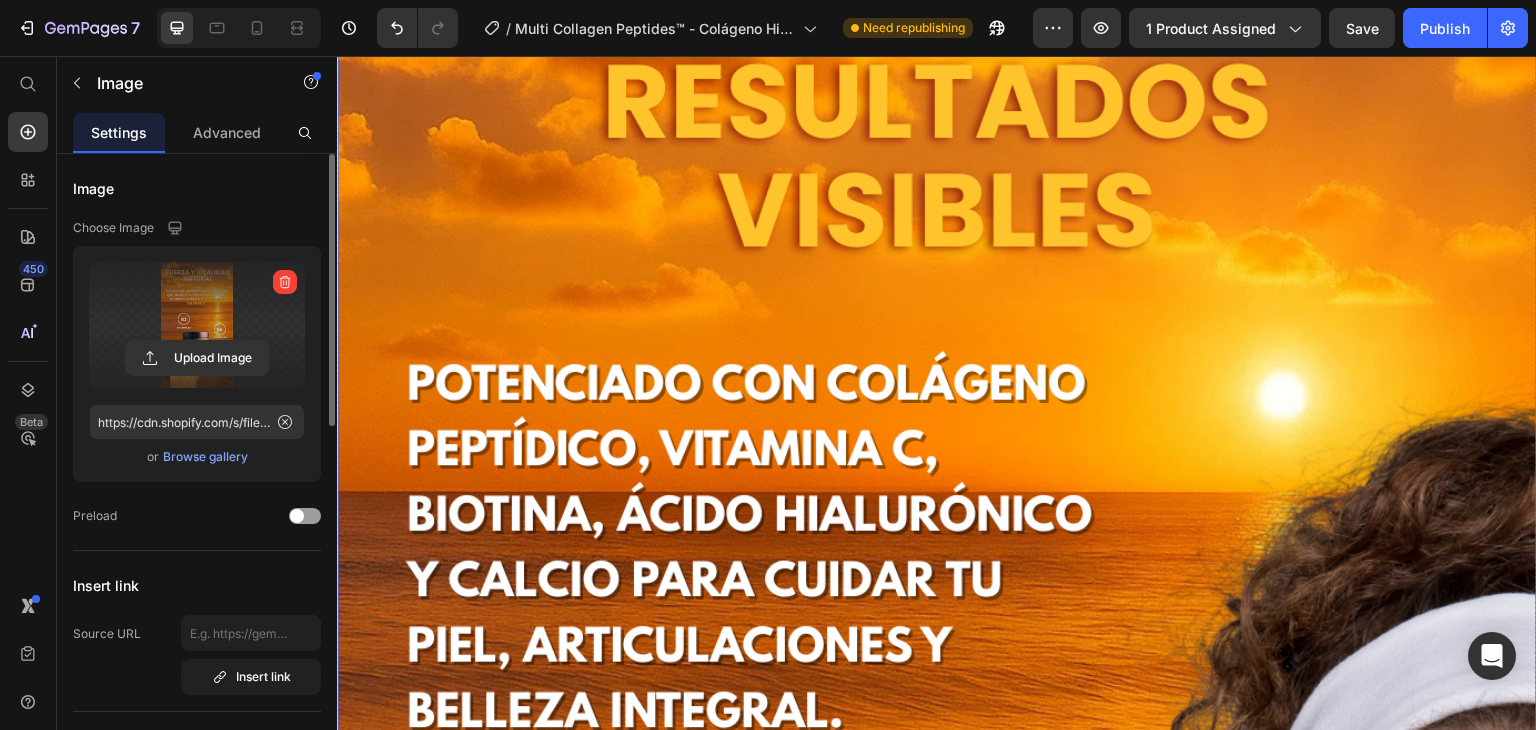 click at bounding box center [937, 878] 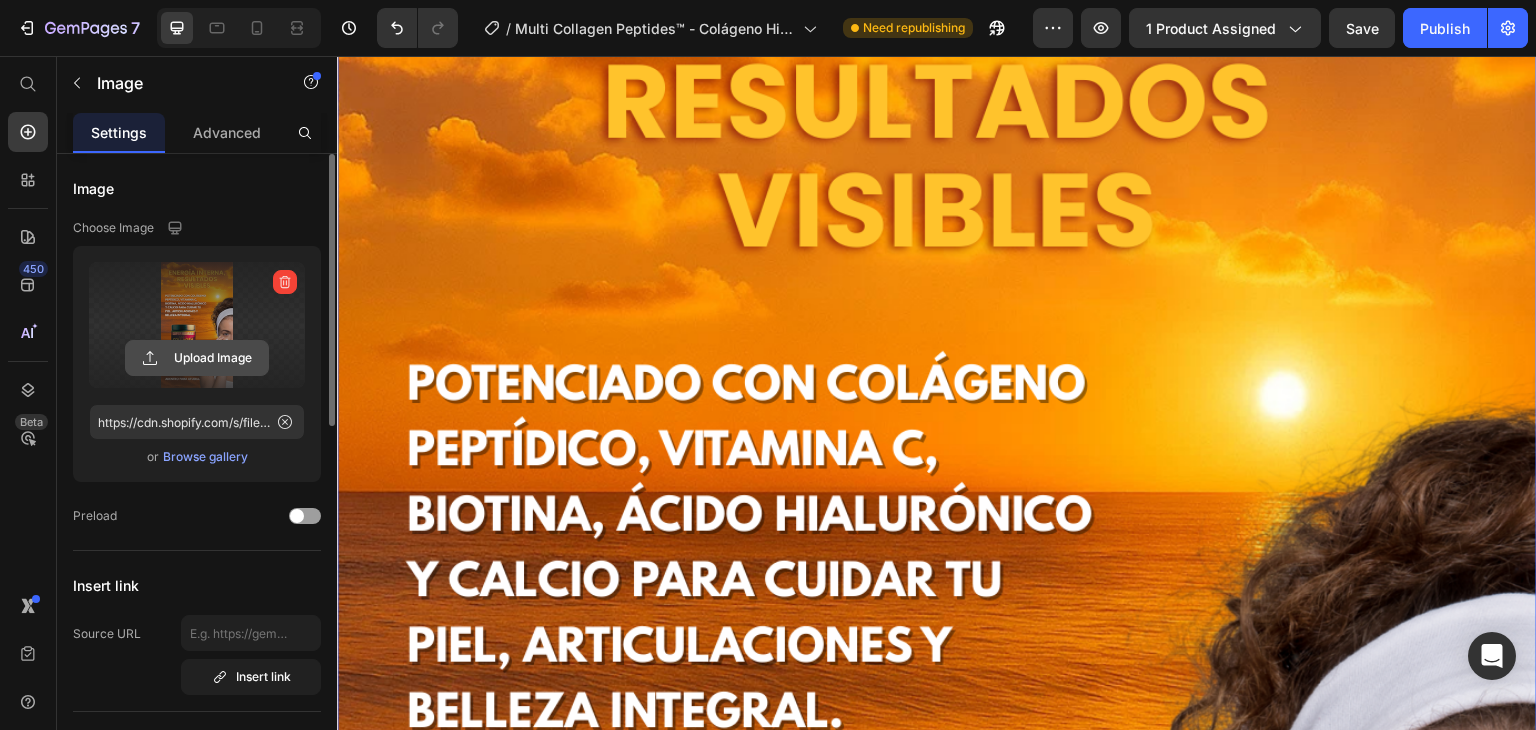 click 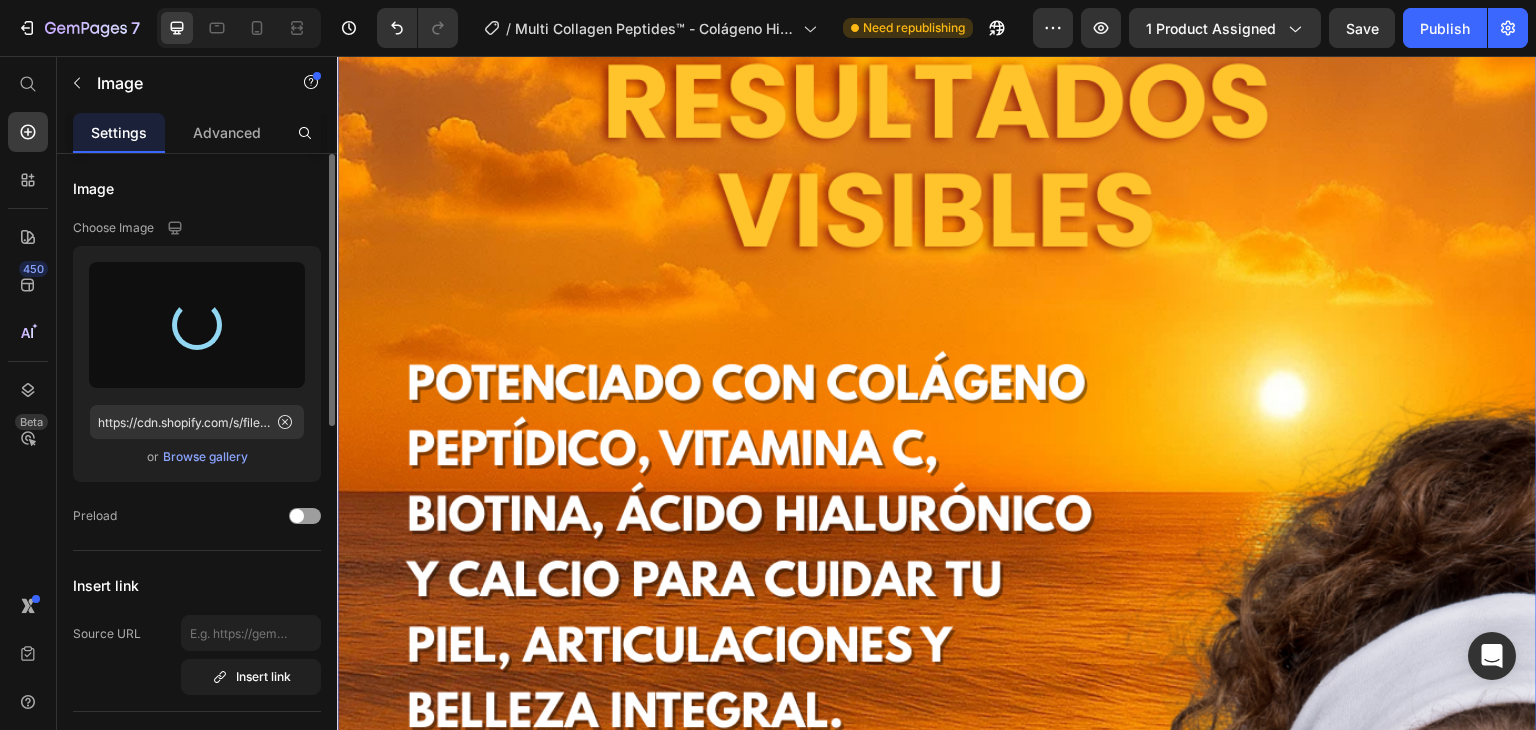 type on "https://cdn.shopify.com/s/files/1/0580/4631/6598/files/gempages_543455474134025054-7be0b93a-3d5c-49f3-9137-2ae038b6b8db.png" 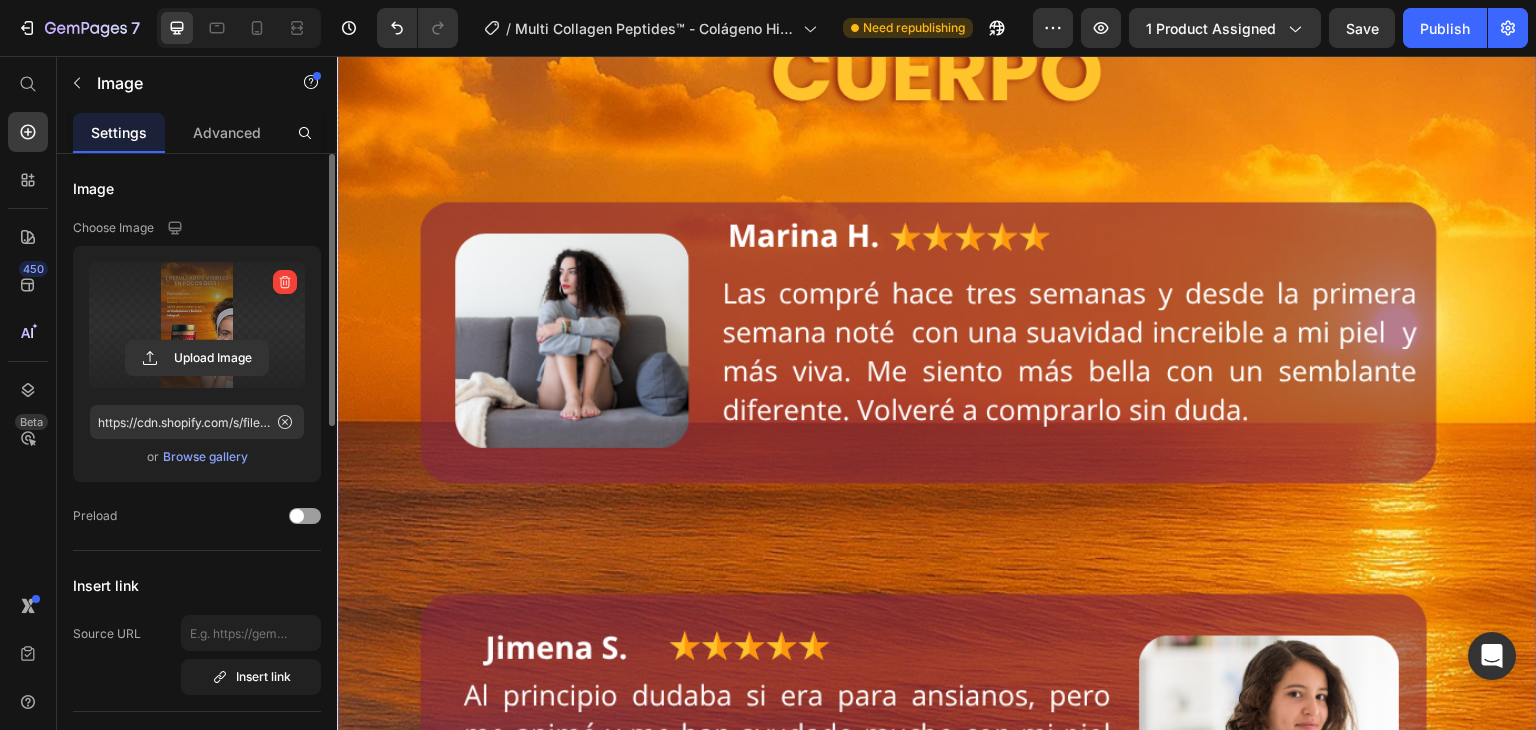 scroll, scrollTop: 14800, scrollLeft: 0, axis: vertical 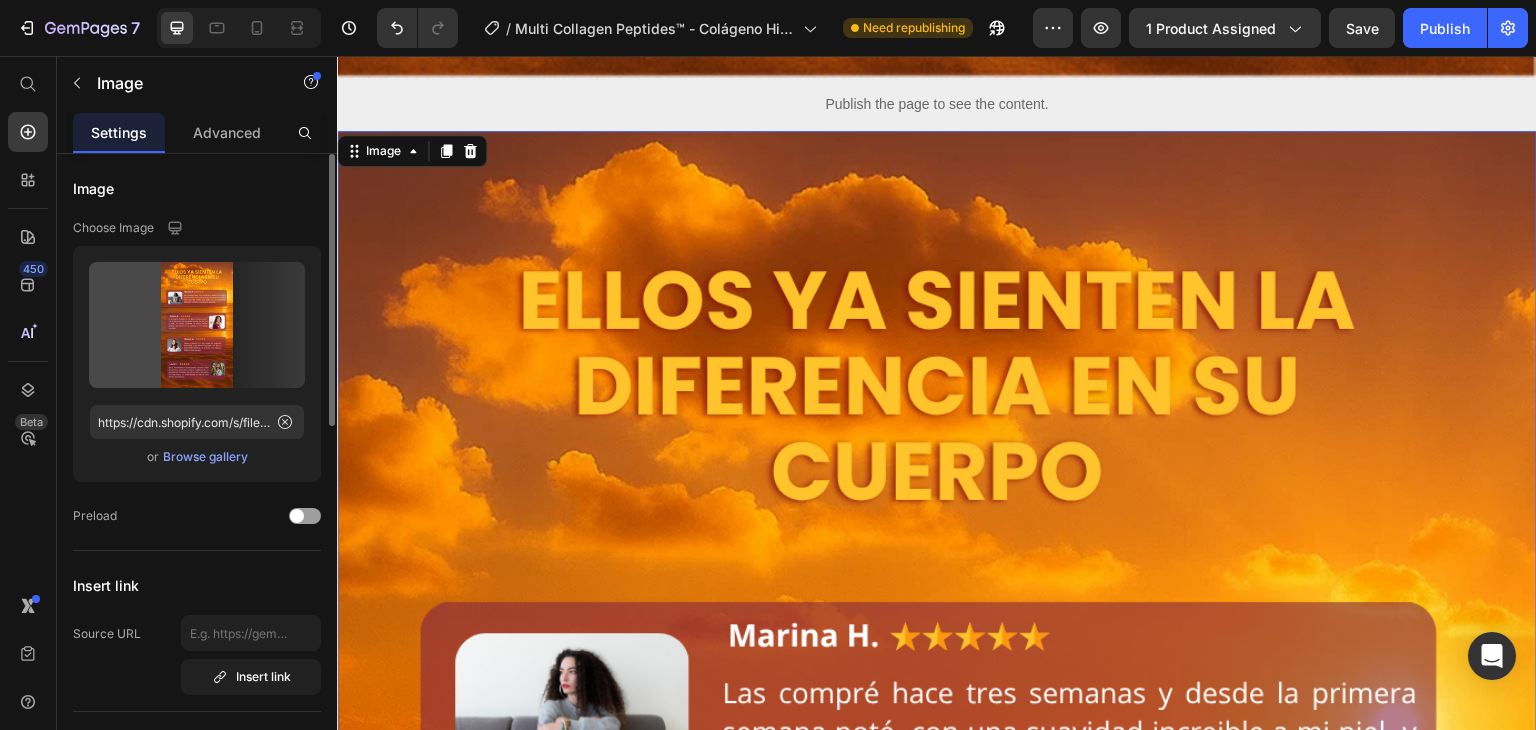 click at bounding box center (937, 1197) 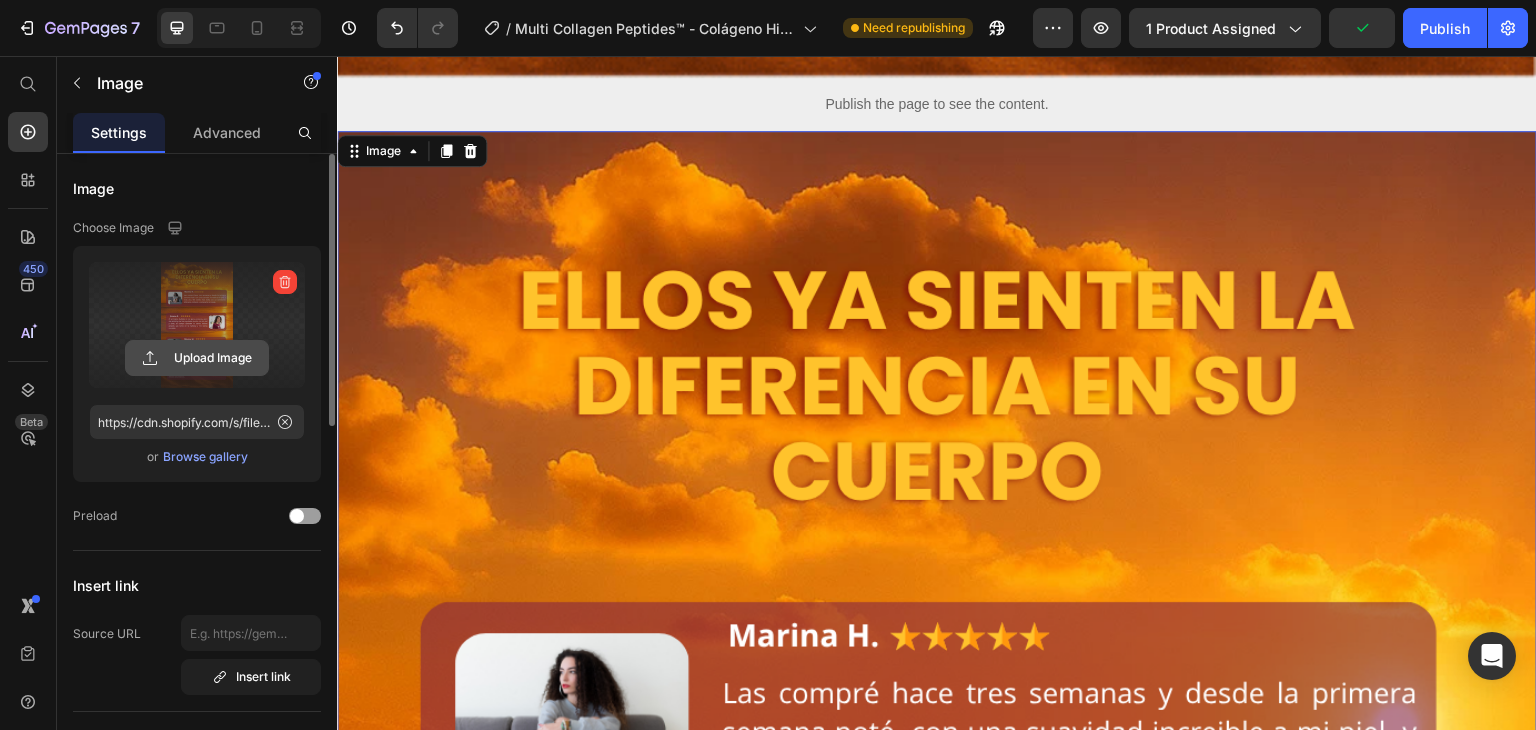 click 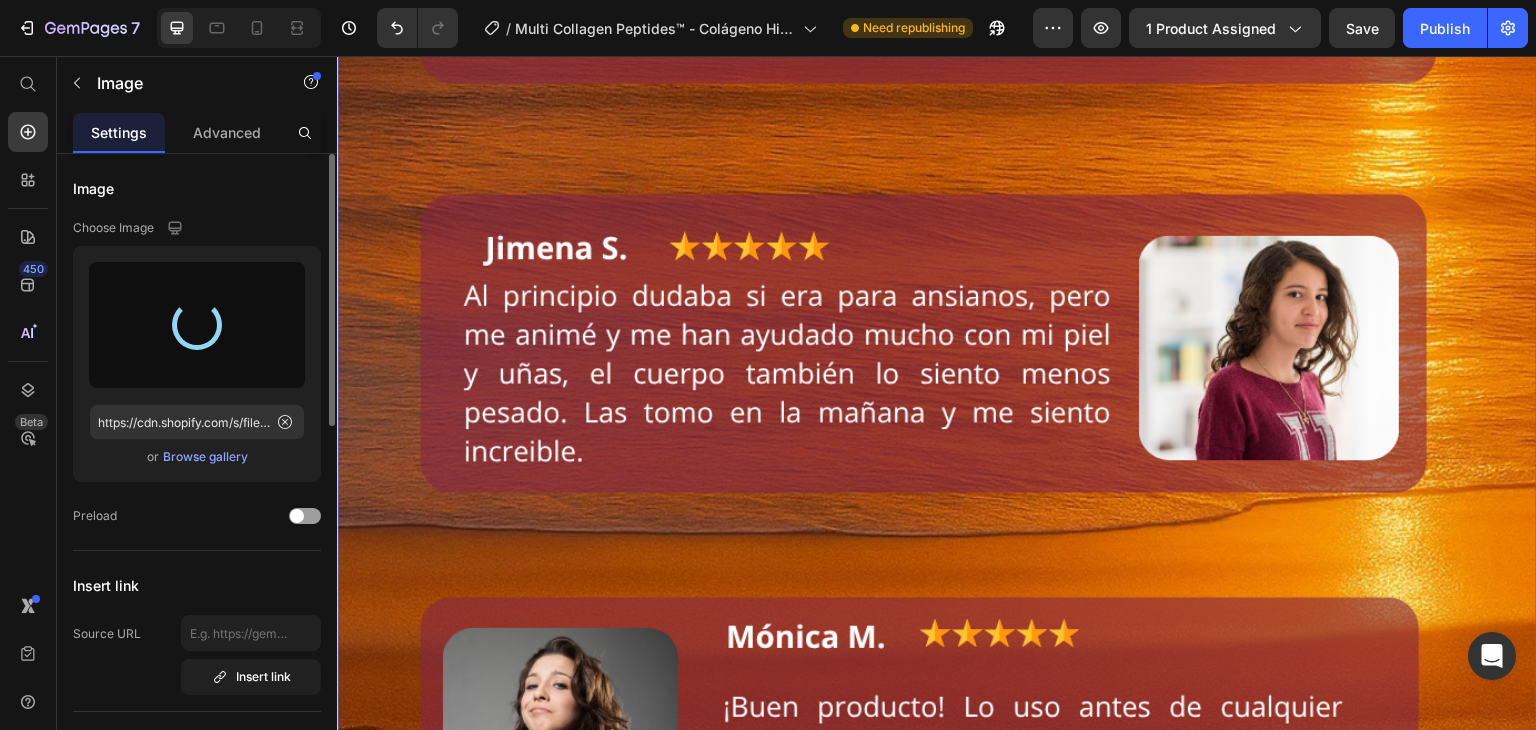 scroll, scrollTop: 15400, scrollLeft: 0, axis: vertical 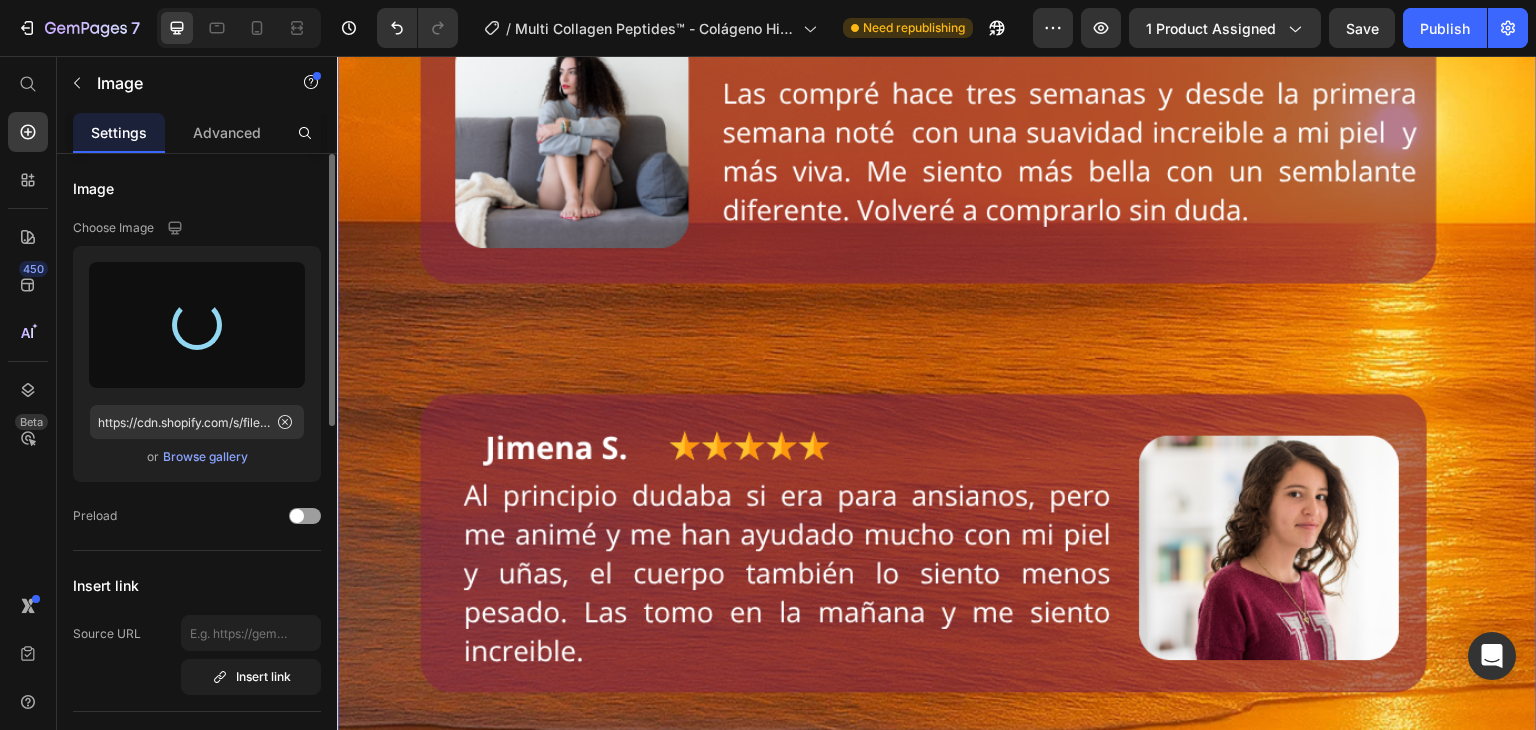 type on "https://cdn.shopify.com/s/files/1/0580/4631/6598/files/gempages_543455474134025054-652489fd-39a5-4d36-86d2-a1f0b86cddcd.png" 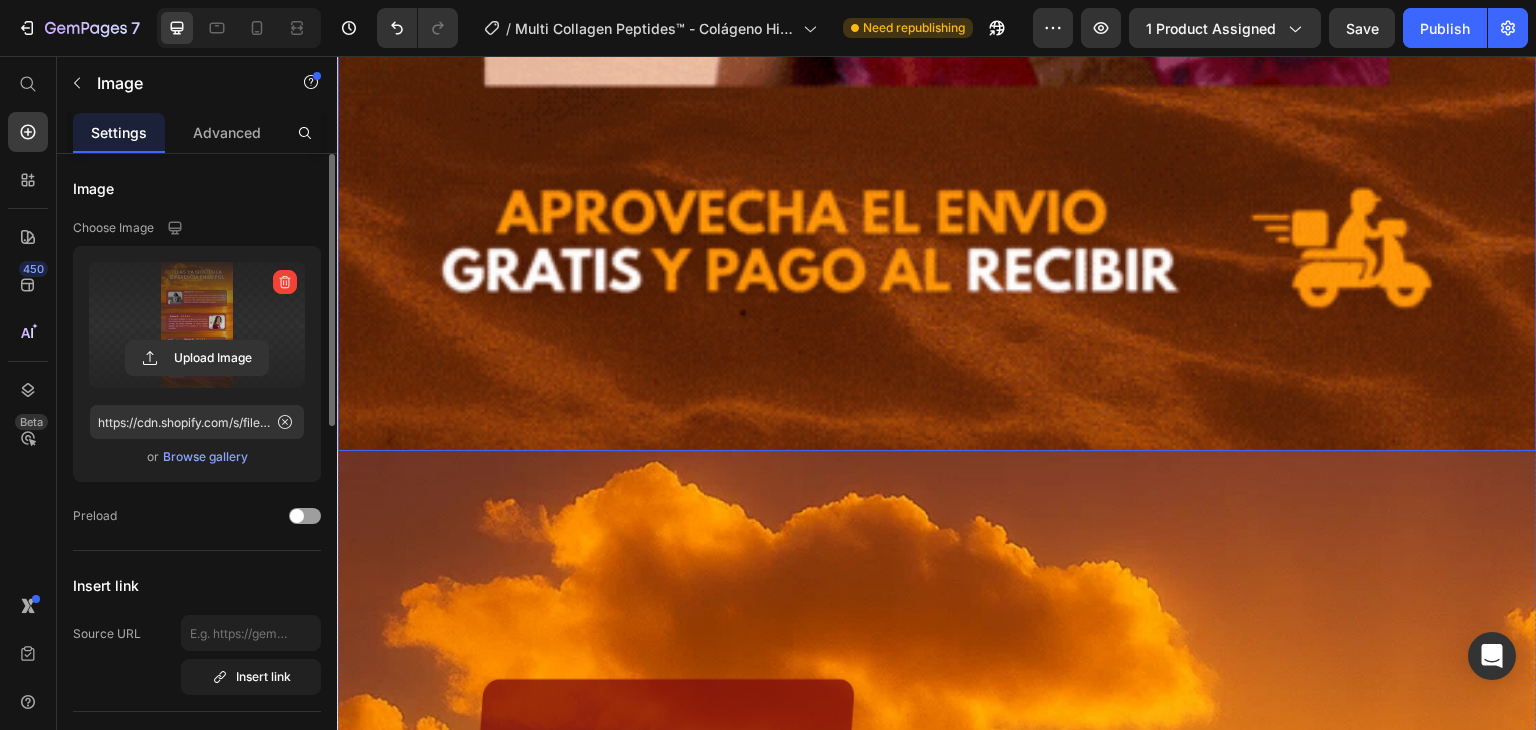 scroll, scrollTop: 19200, scrollLeft: 0, axis: vertical 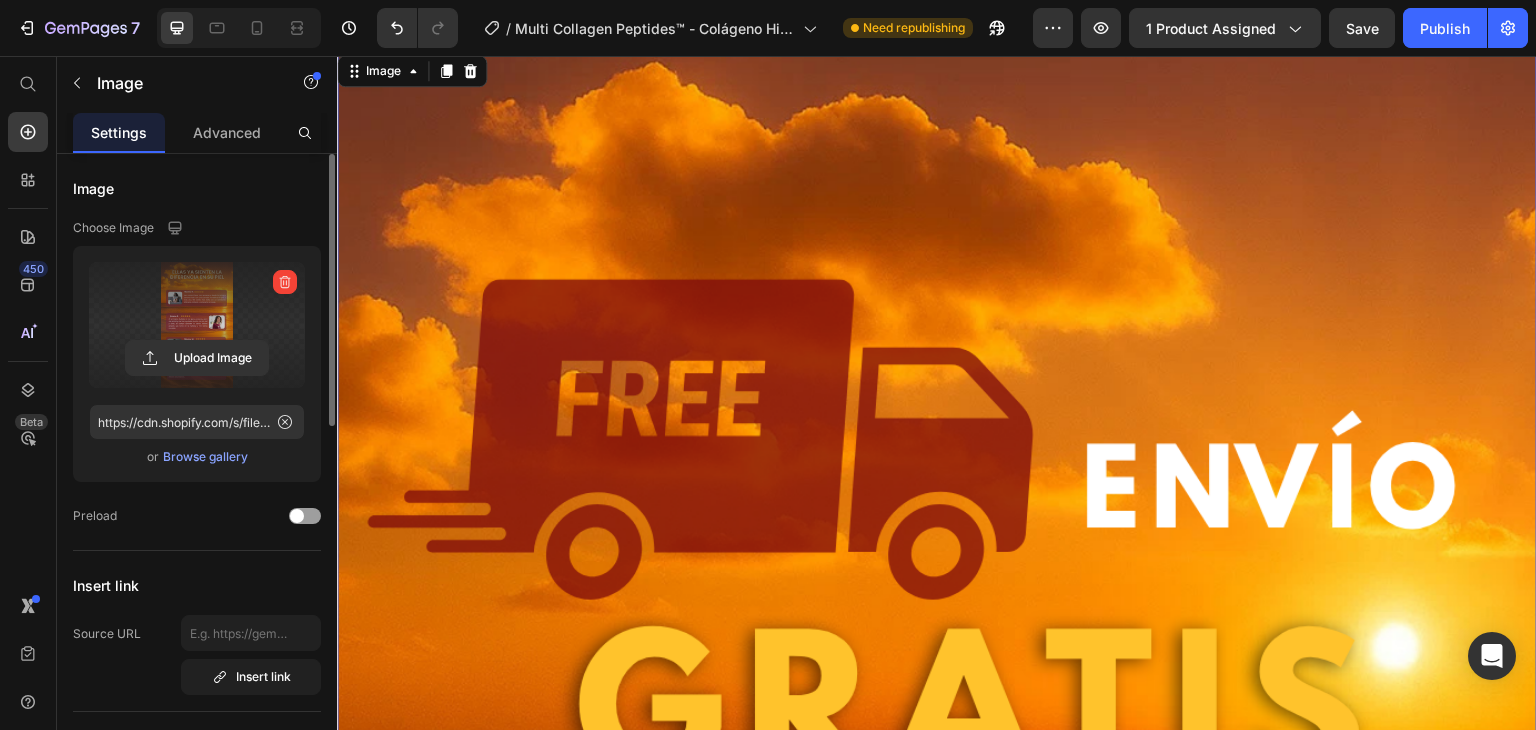 click at bounding box center [937, 1117] 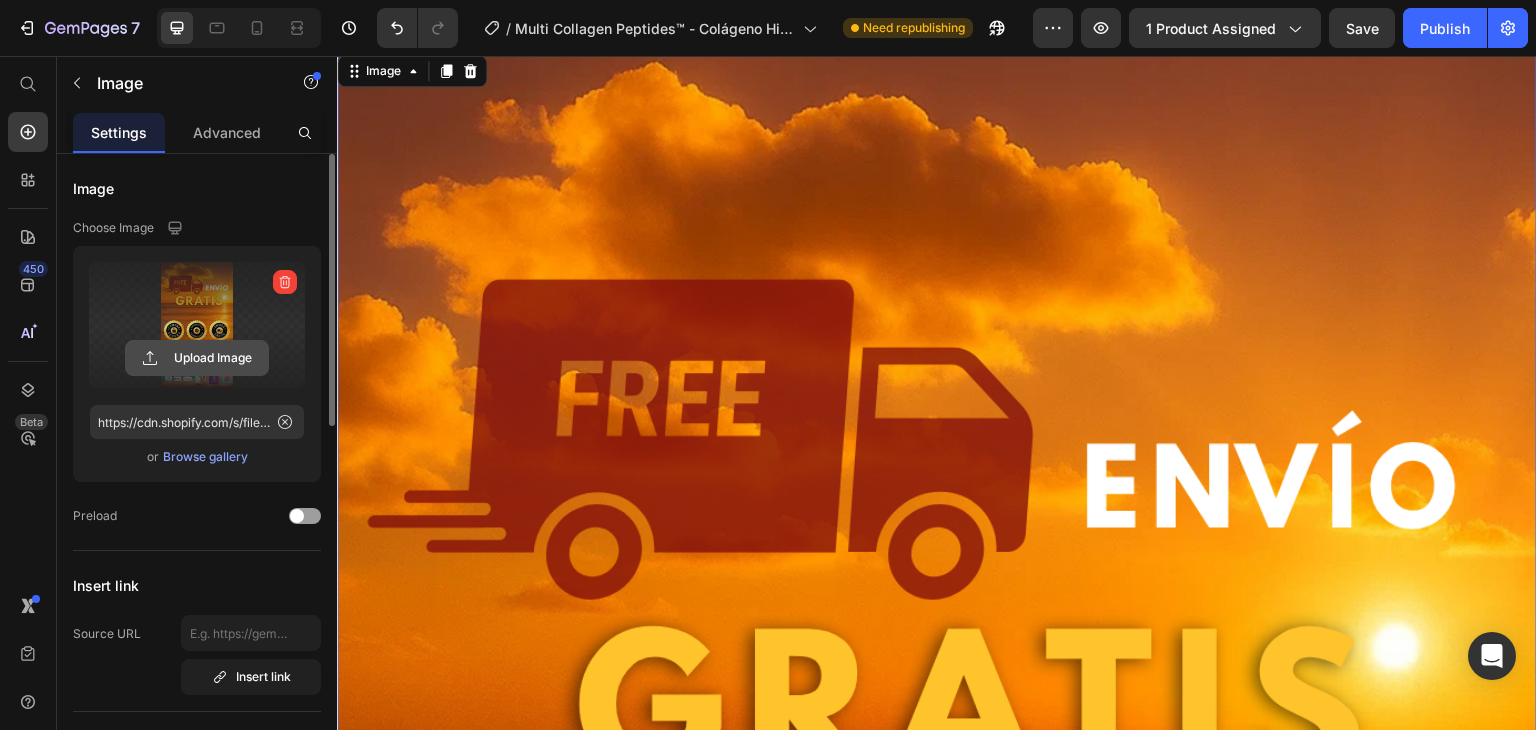 click 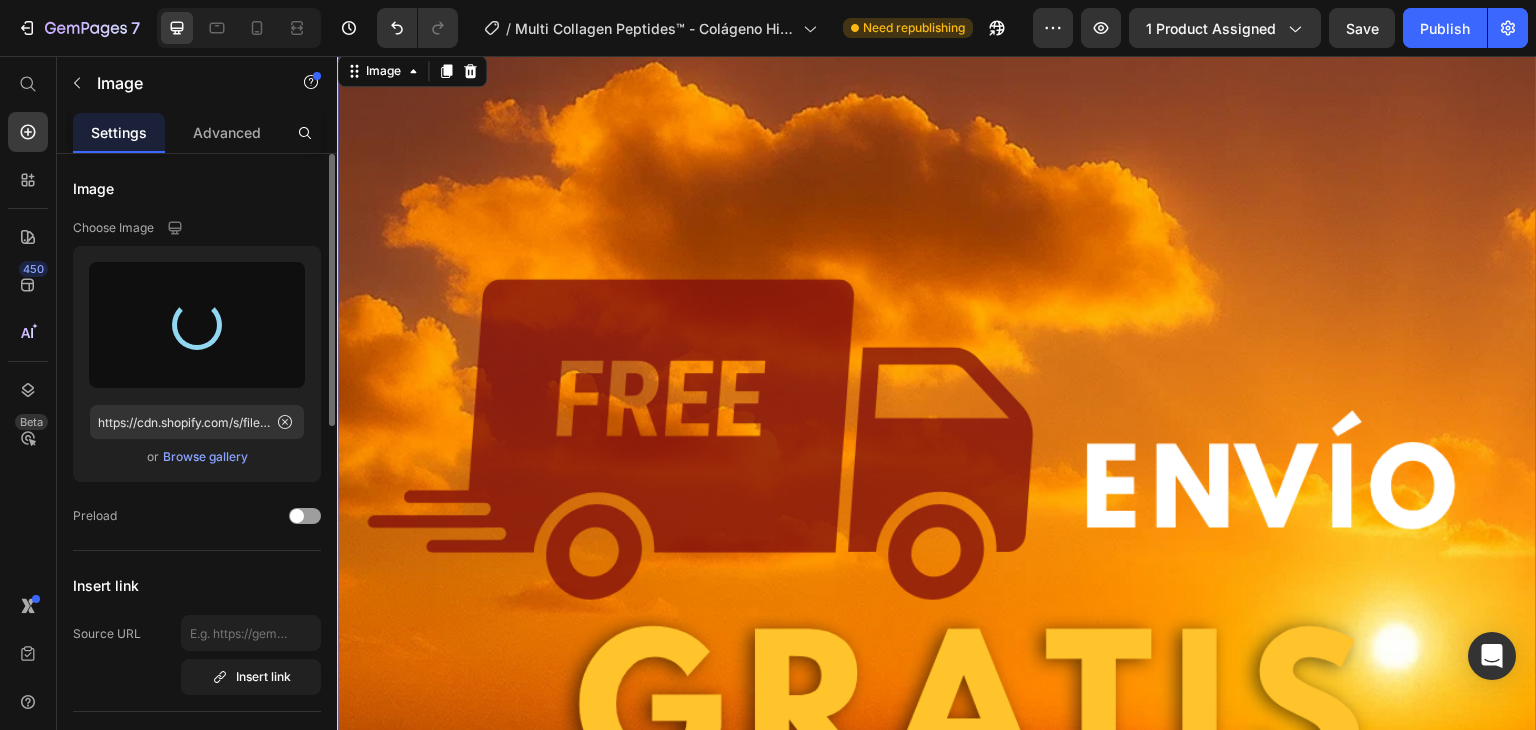 type on "https://cdn.shopify.com/s/files/1/0580/4631/6598/files/gempages_543455474134025054-ede0fb6c-7011-4031-af17-7982fd6c956e.png" 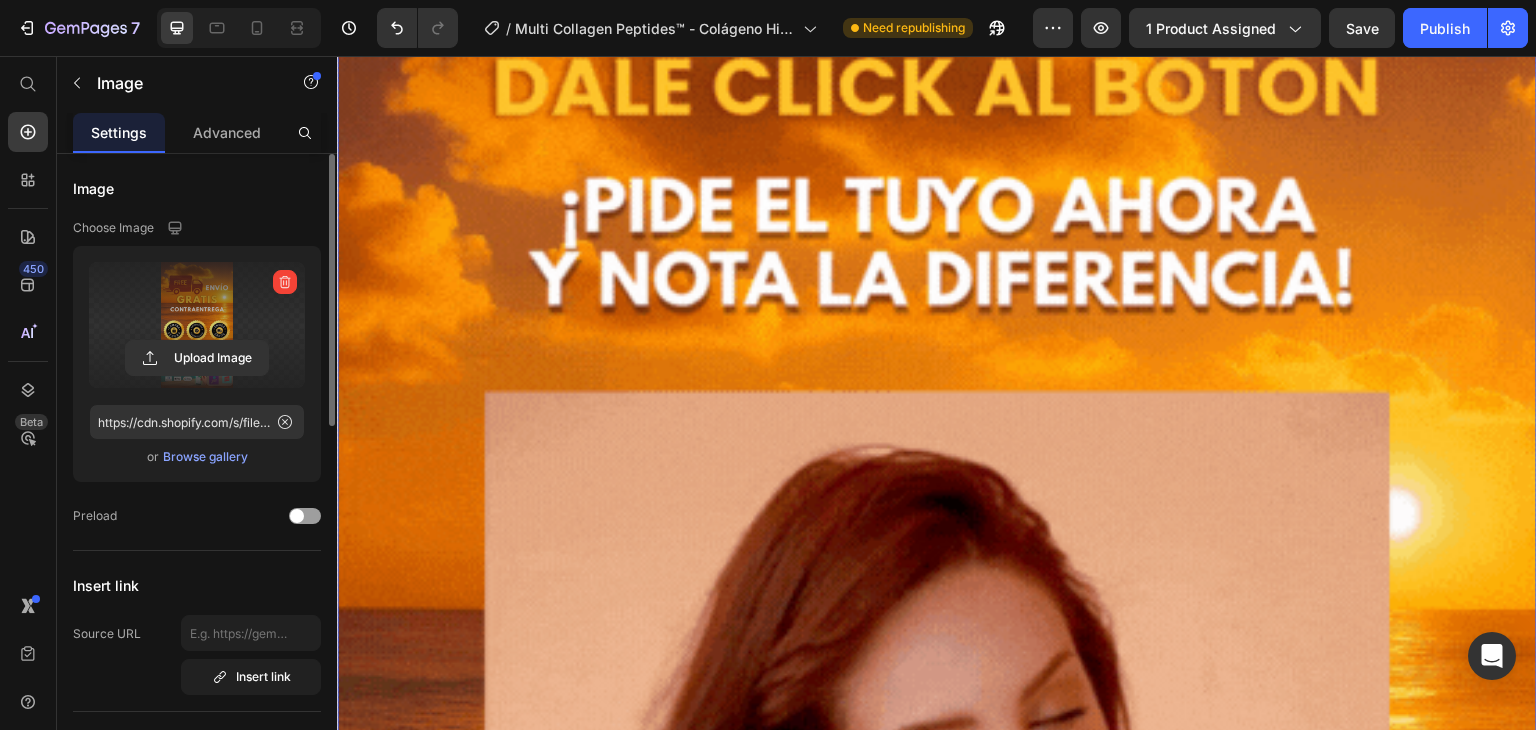scroll, scrollTop: 16500, scrollLeft: 0, axis: vertical 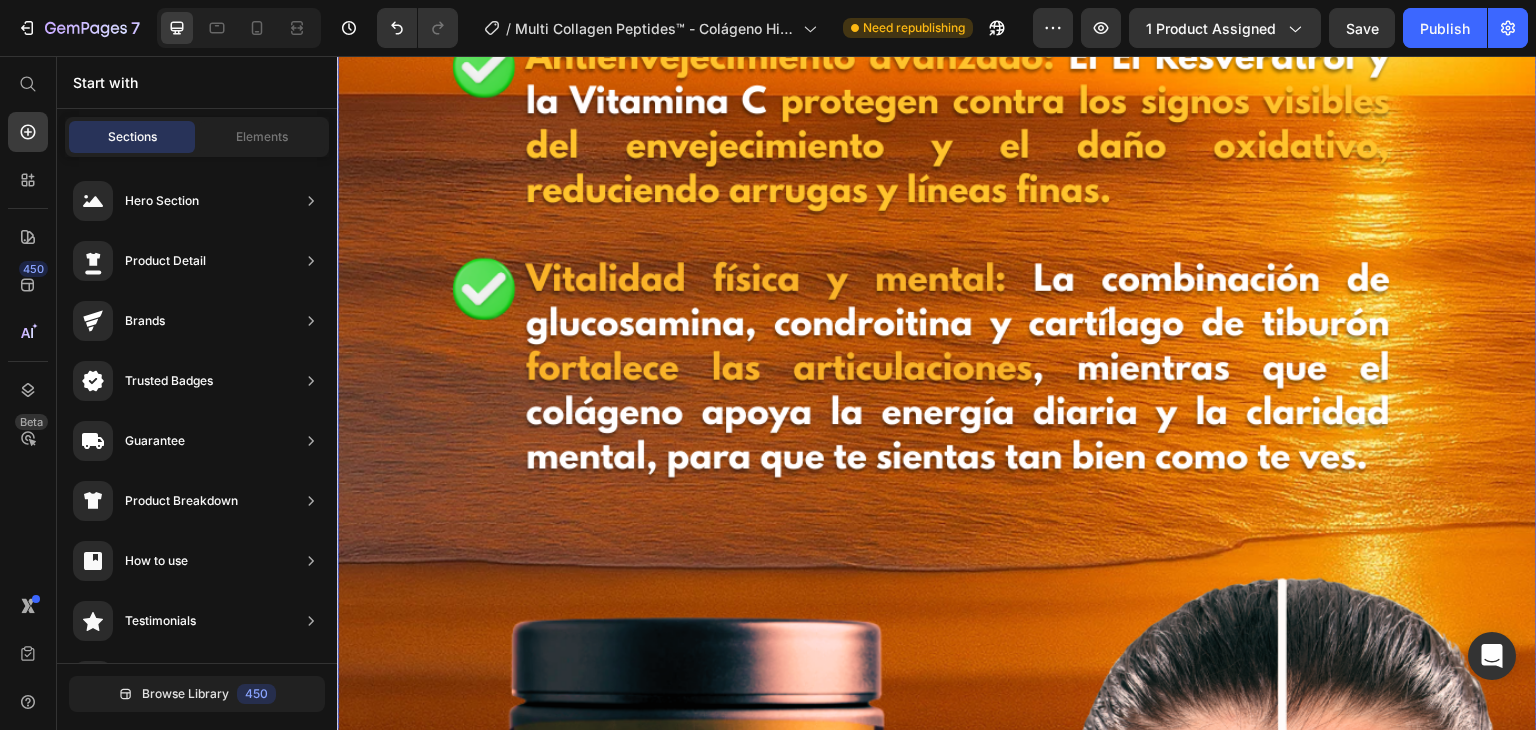 click at bounding box center (937, 443) 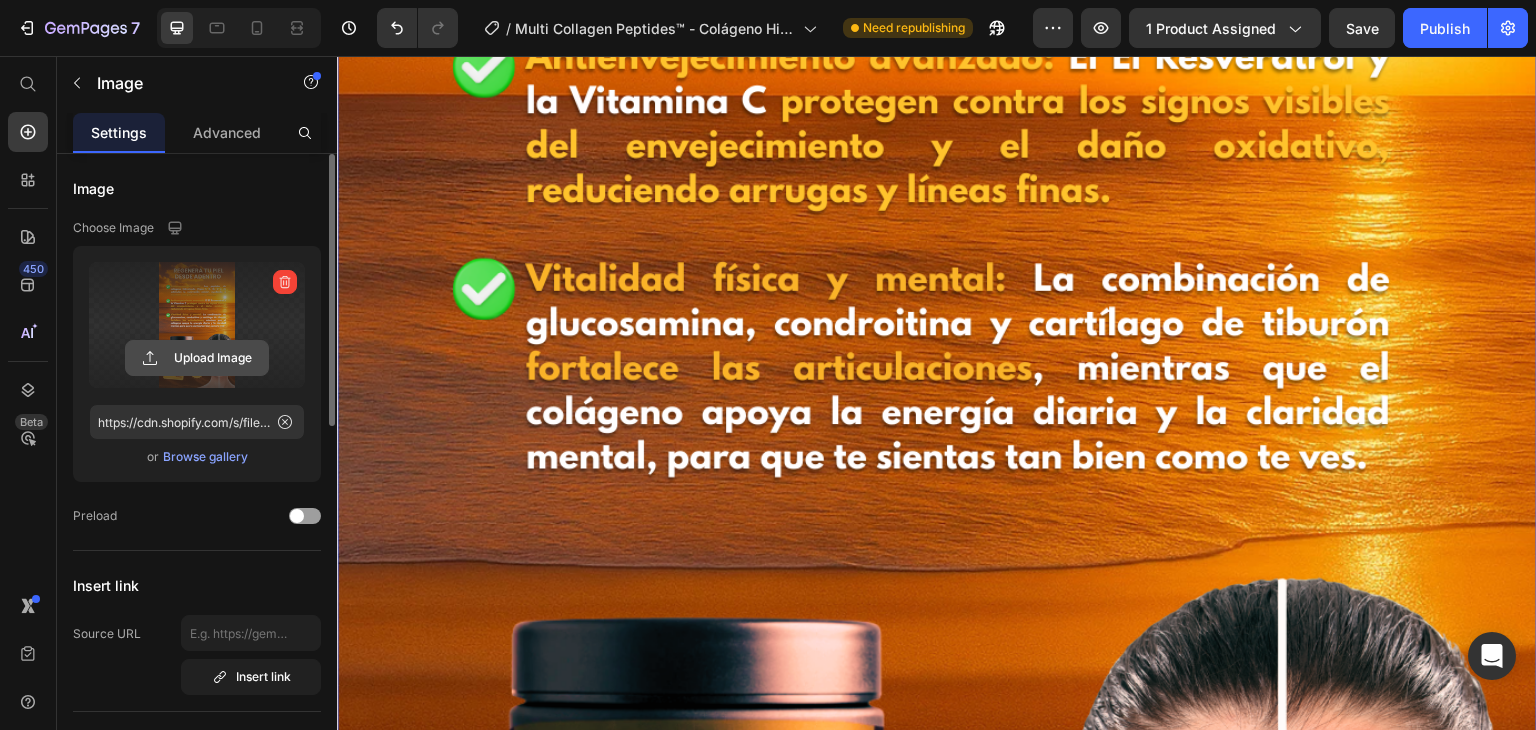 click 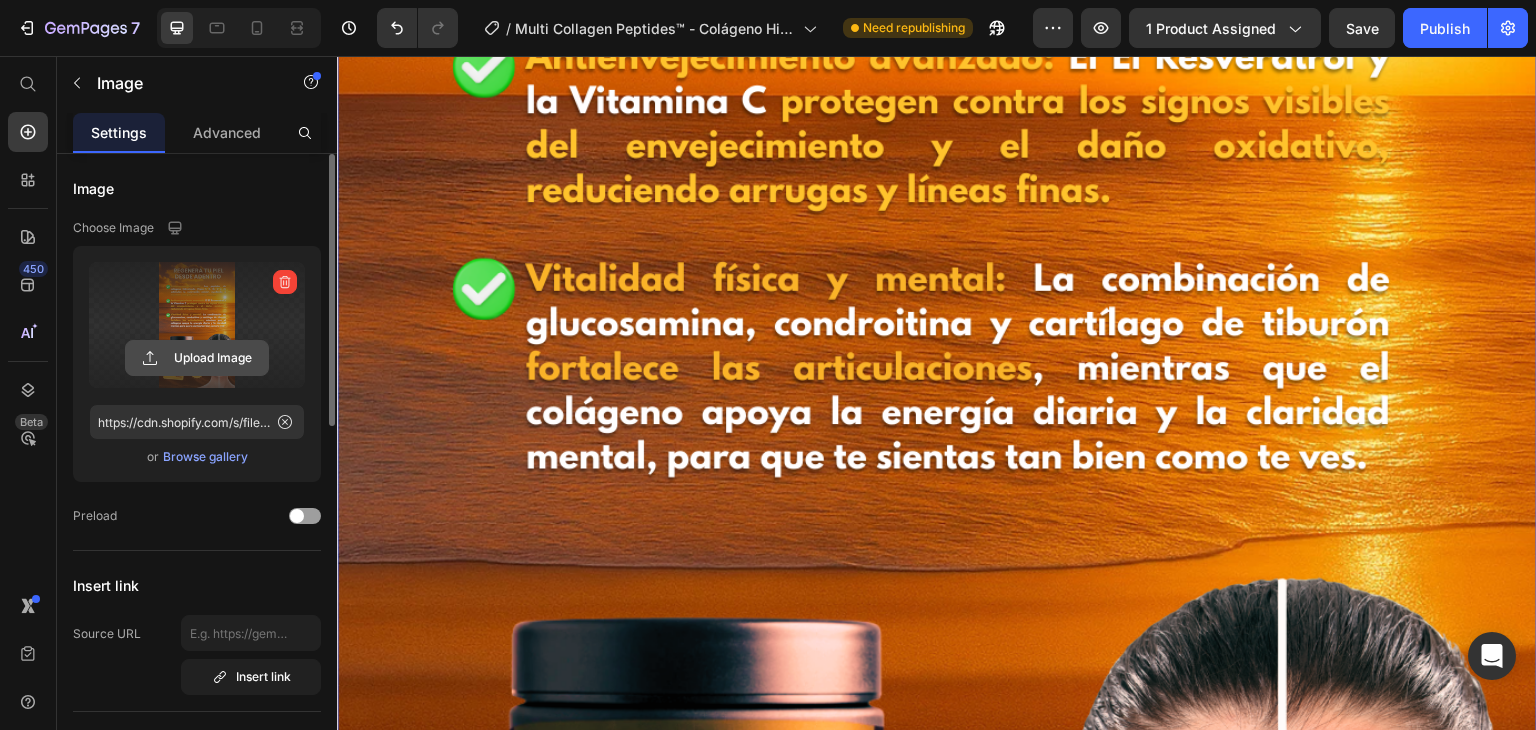 type on "C:\fakepath\Multi Collagen Peptides (4) (1).gif" 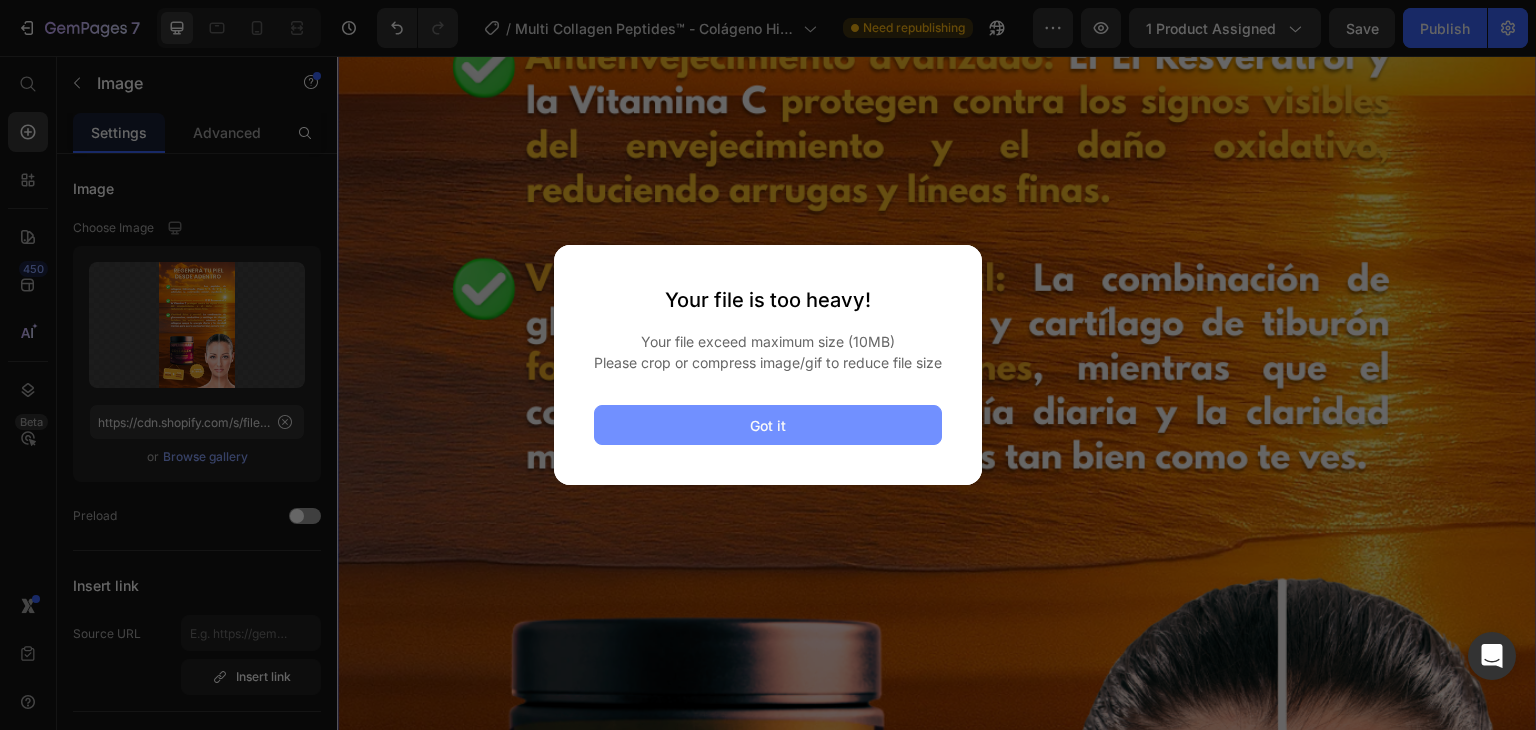 click on "Got it" at bounding box center [768, 425] 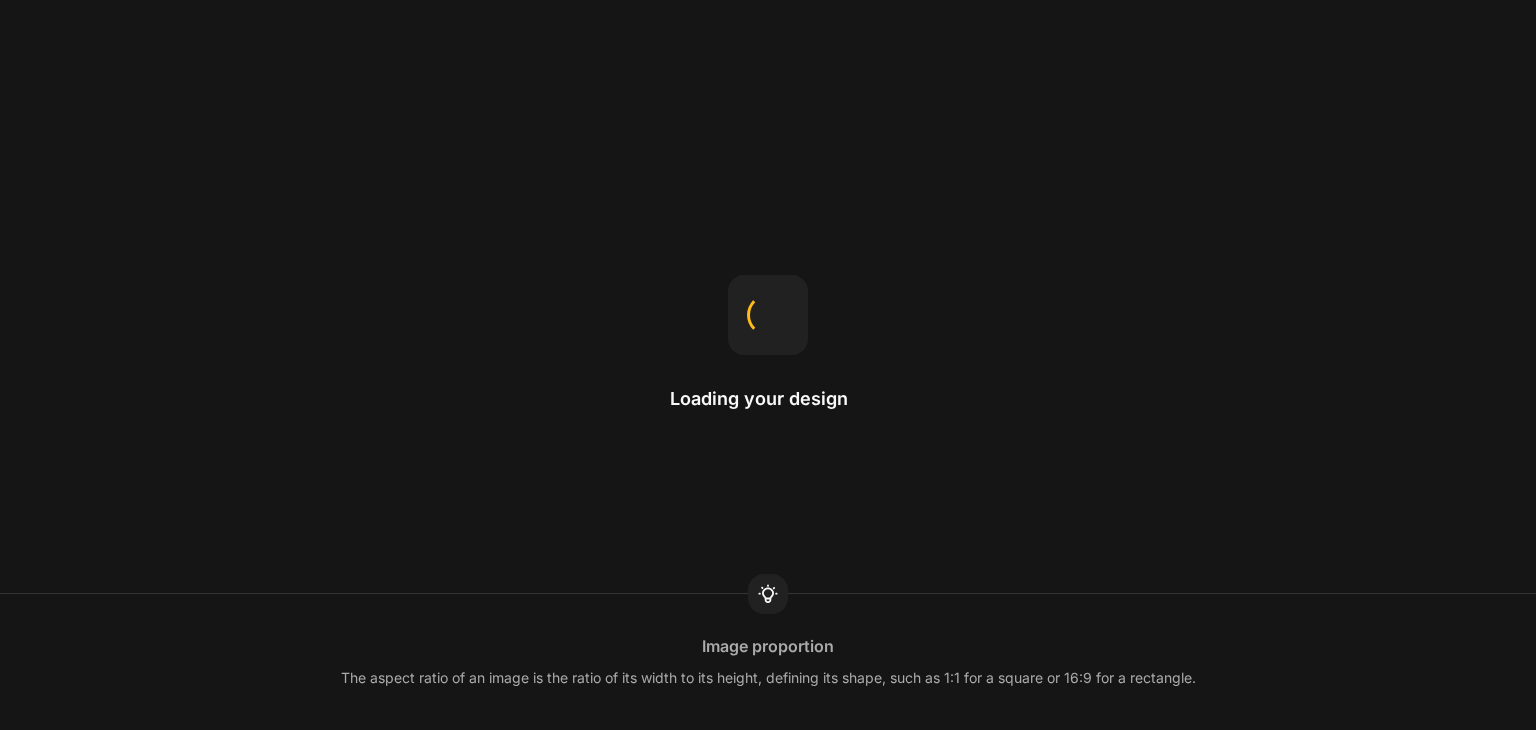 scroll, scrollTop: 0, scrollLeft: 0, axis: both 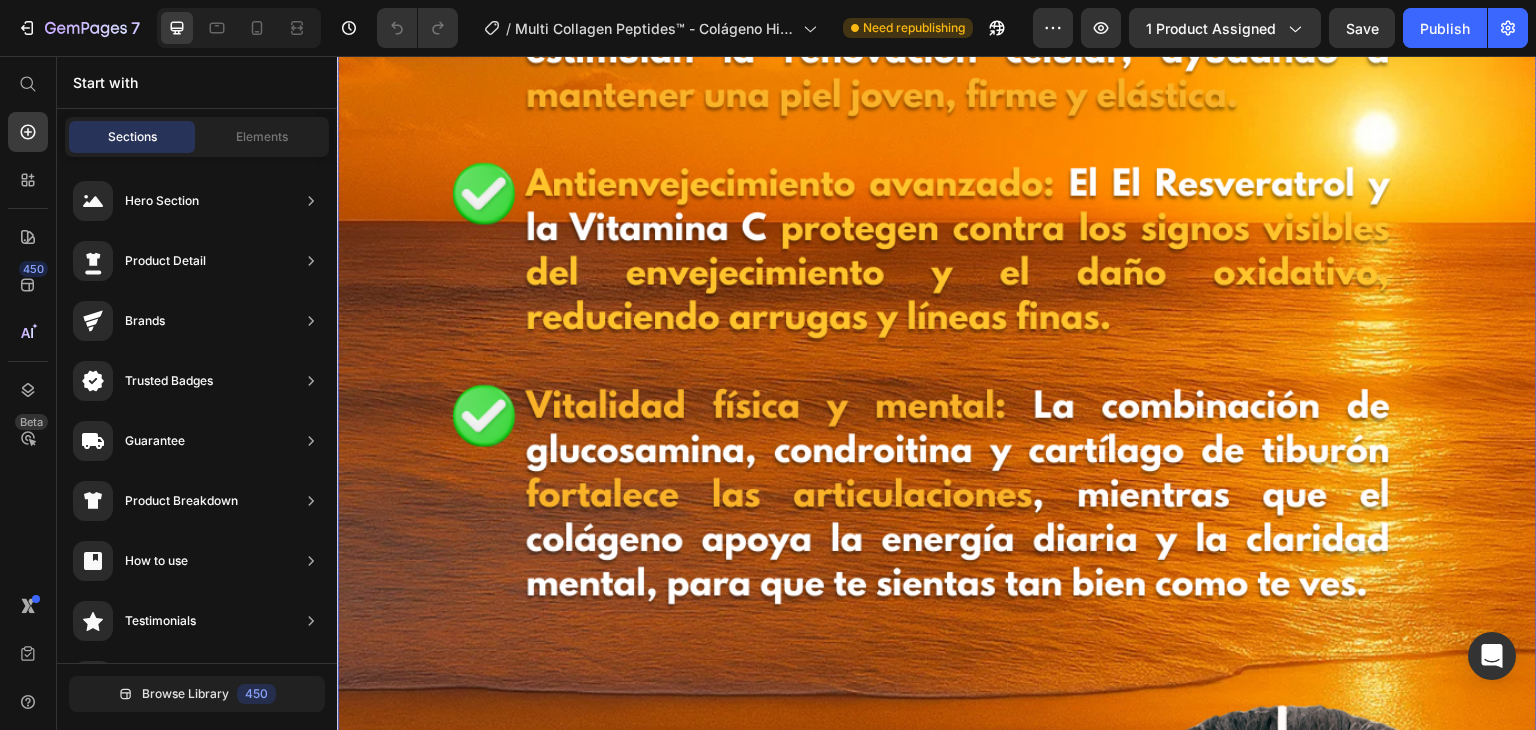 click at bounding box center (937, 570) 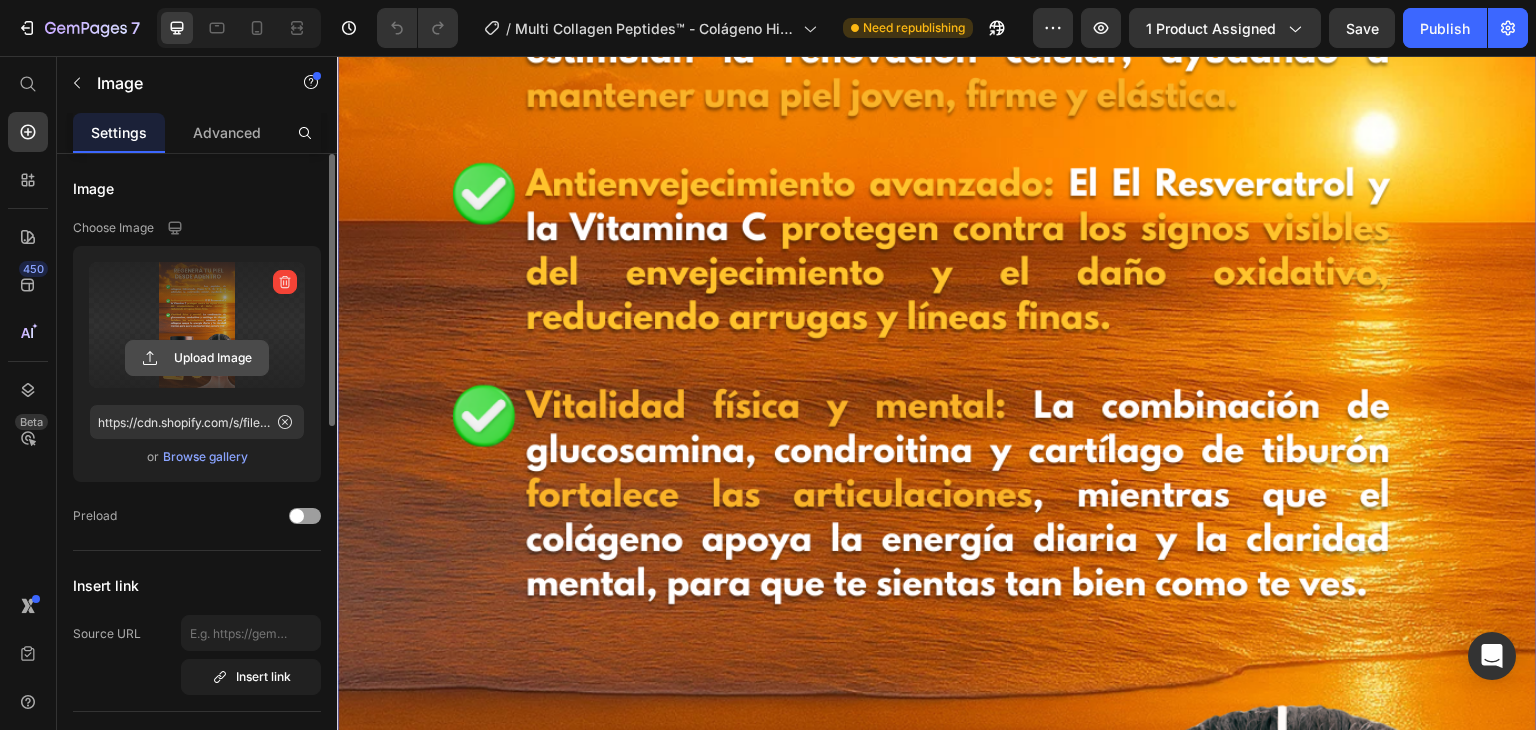 click 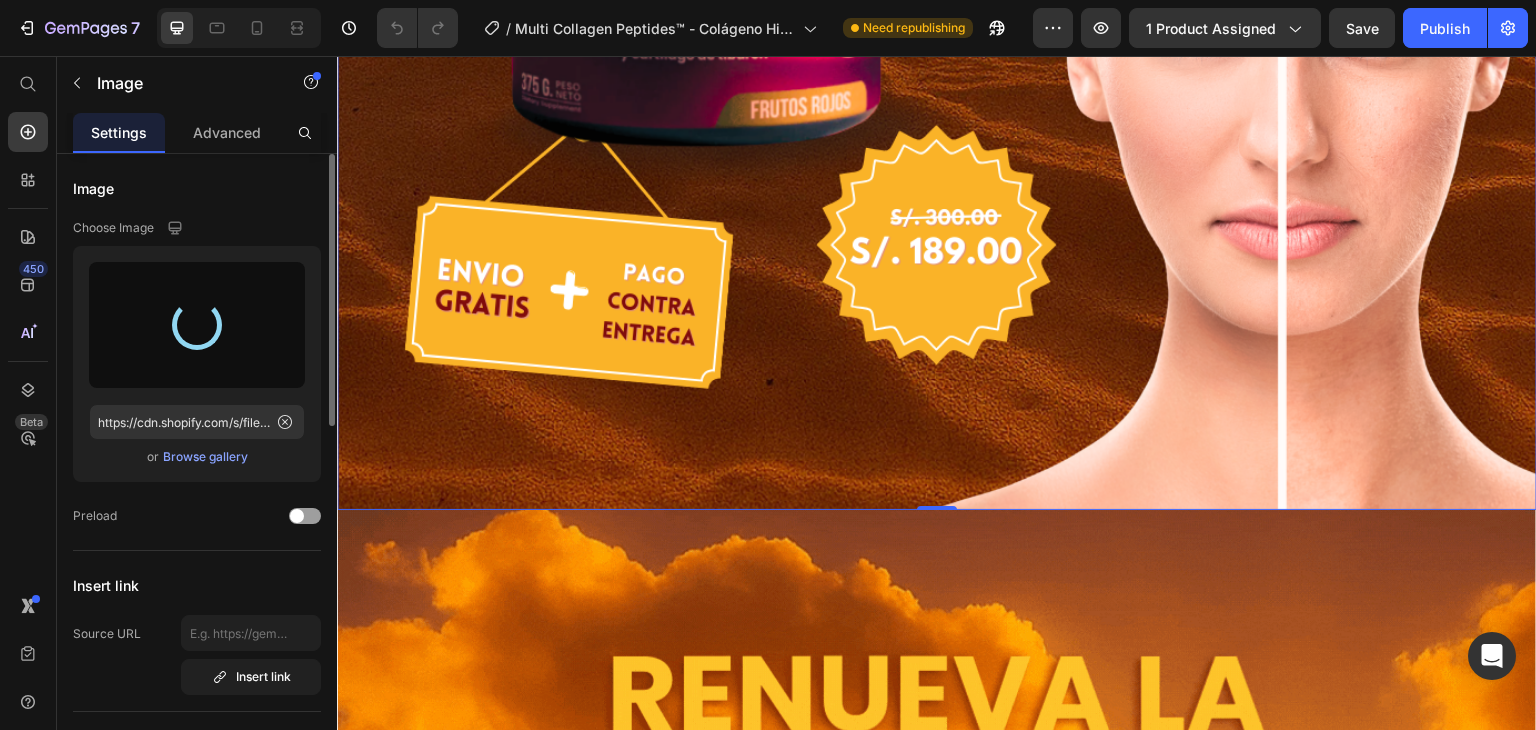 scroll, scrollTop: 3700, scrollLeft: 0, axis: vertical 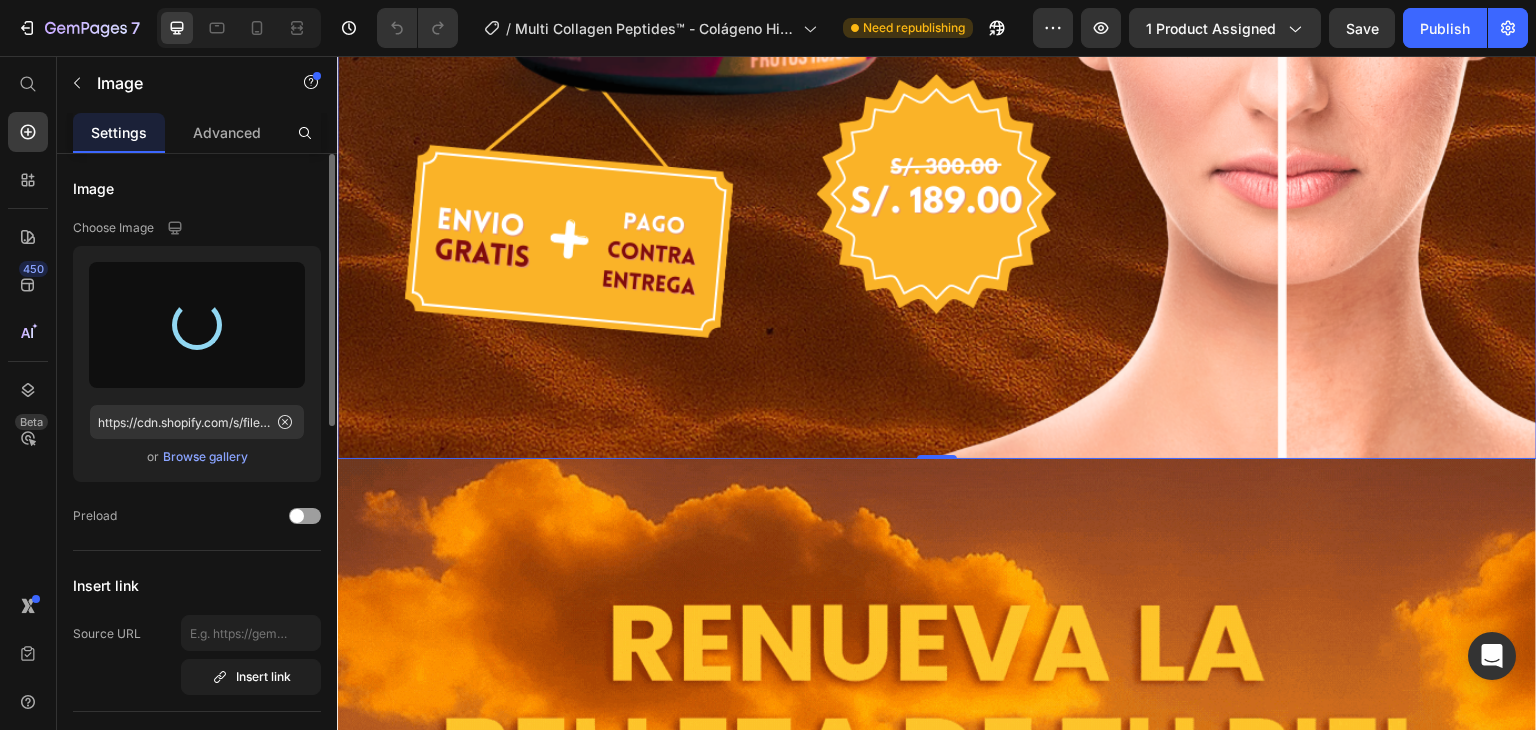 click at bounding box center [937, -530] 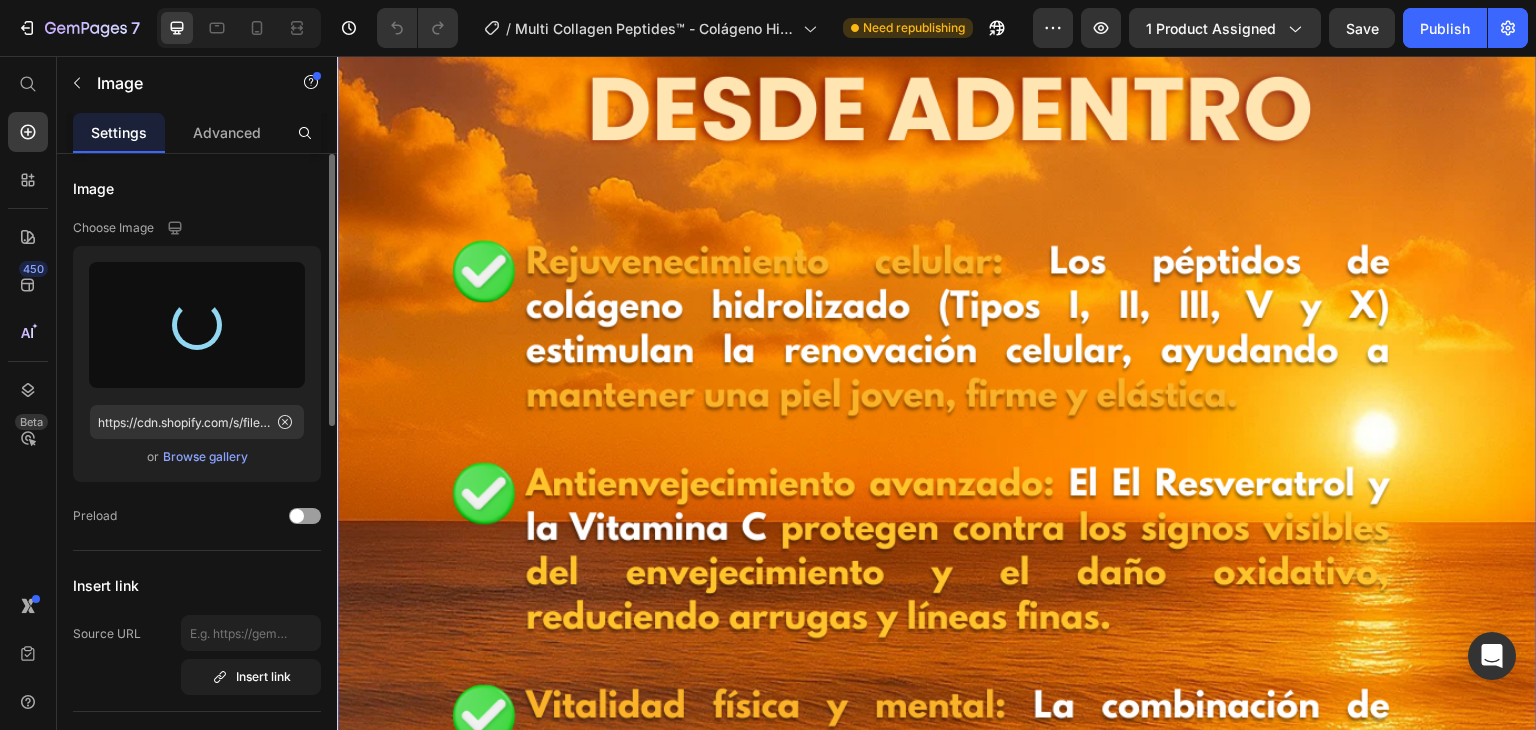 scroll, scrollTop: 2300, scrollLeft: 0, axis: vertical 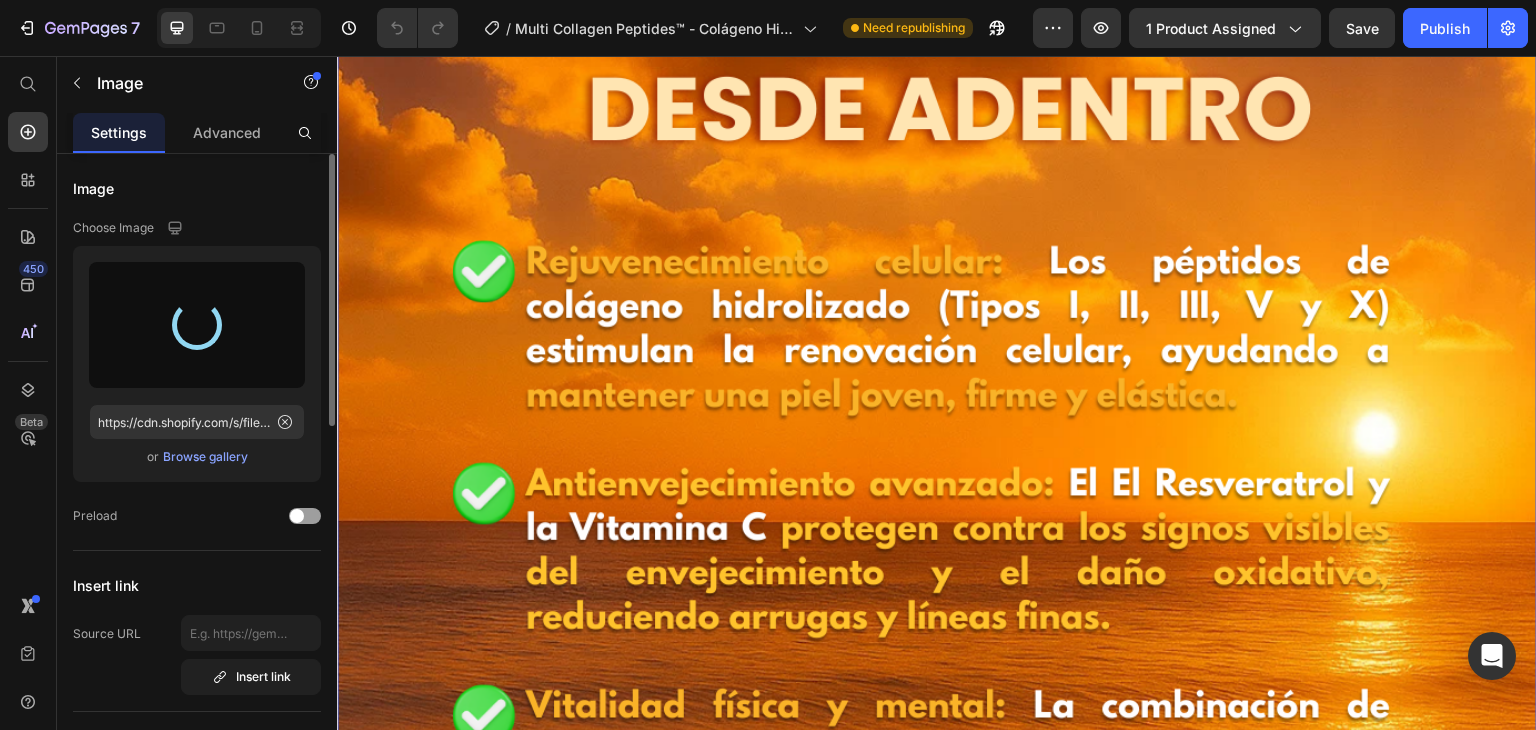 type on "https://cdn.shopify.com/s/files/1/0580/4631/6598/files/gempages_543455474134025054-1f755167-4994-483a-a503-43b14495c71d.gif" 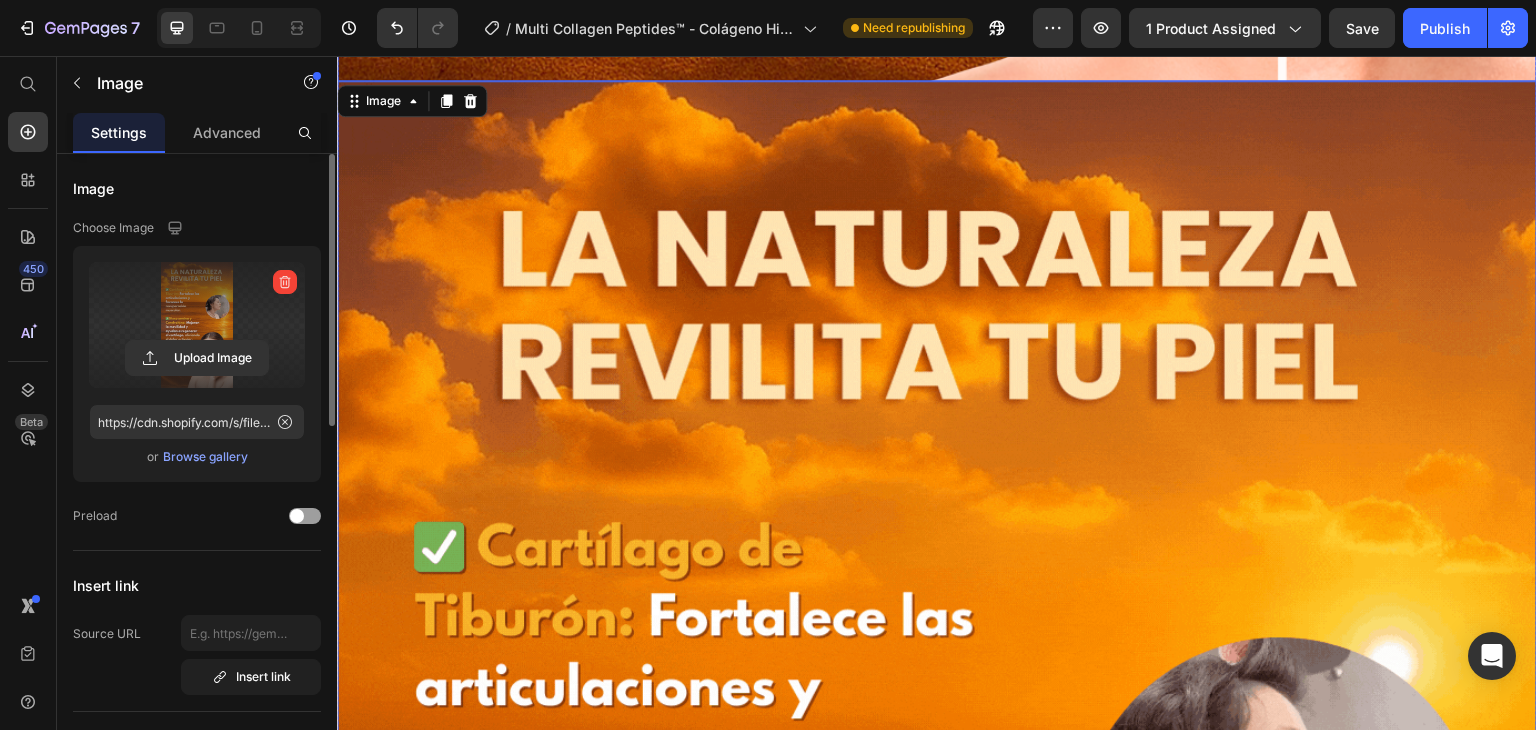 scroll, scrollTop: 2700, scrollLeft: 0, axis: vertical 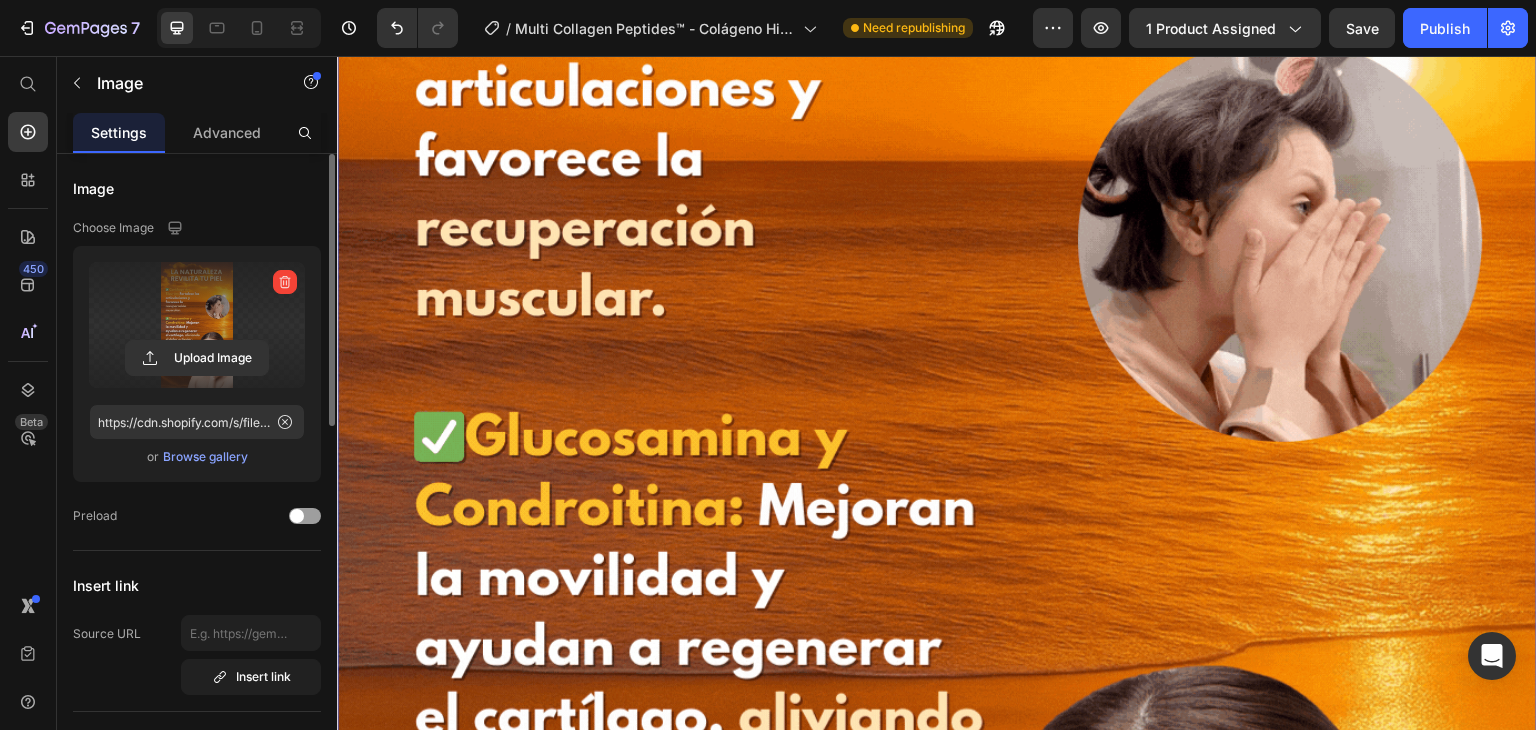 click at bounding box center [937, 547] 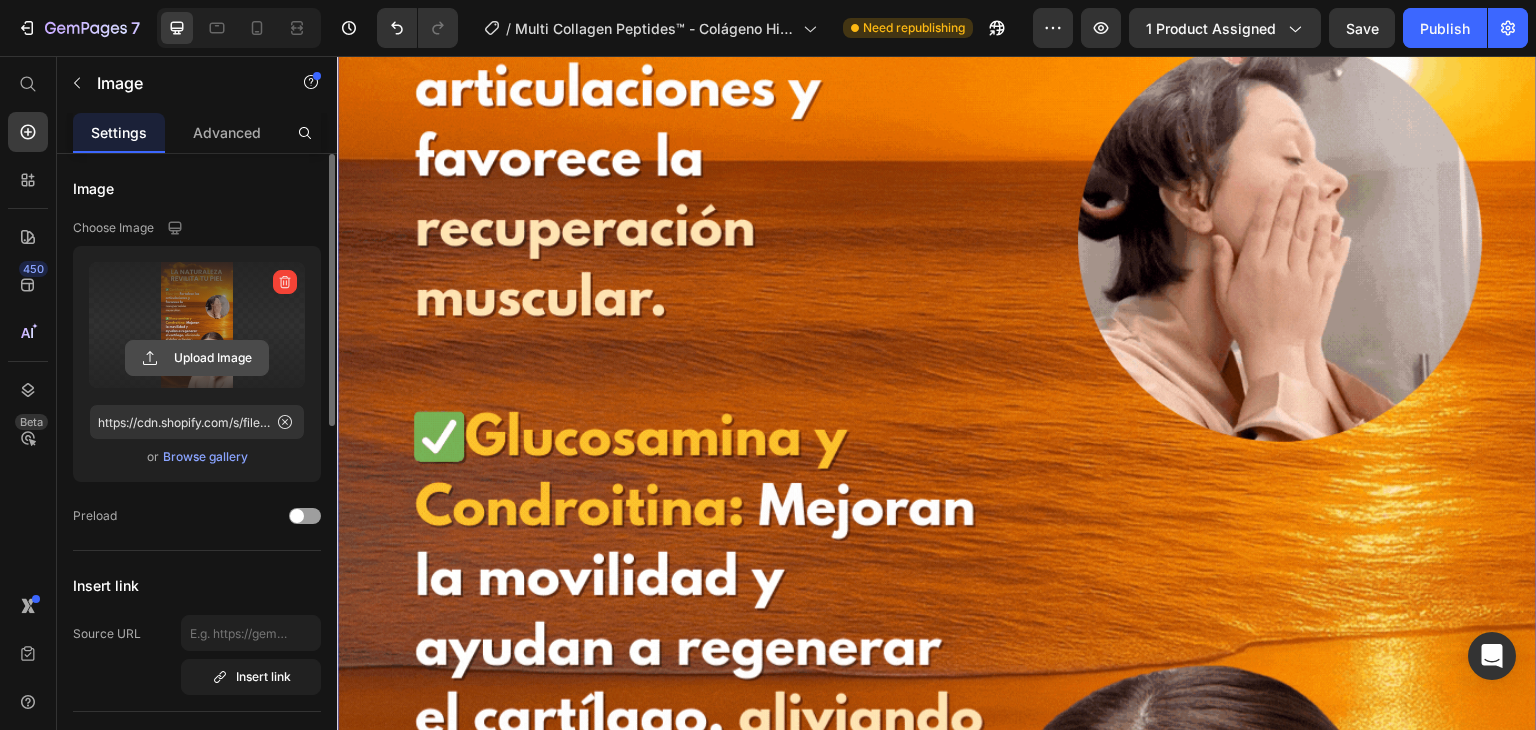 click 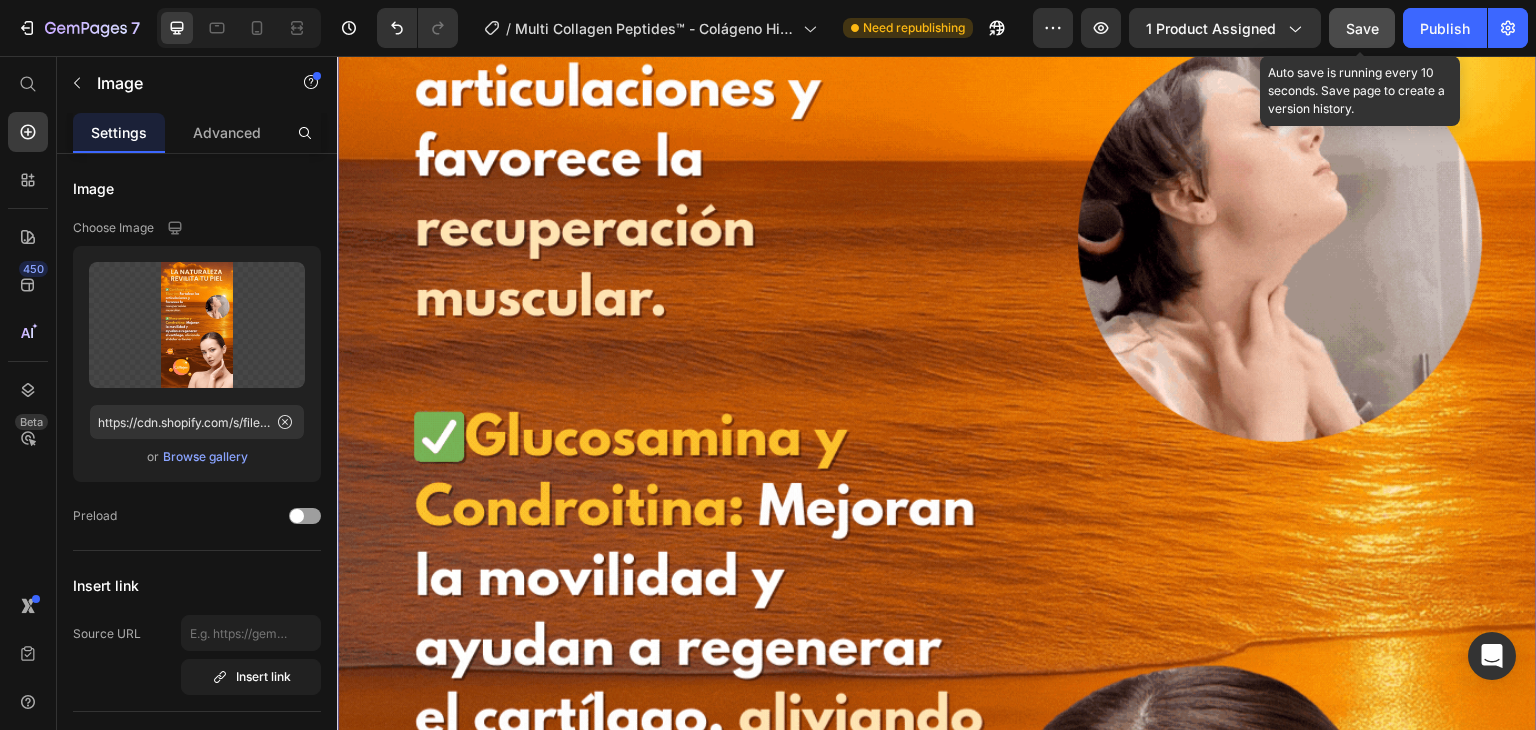 click on "Save" 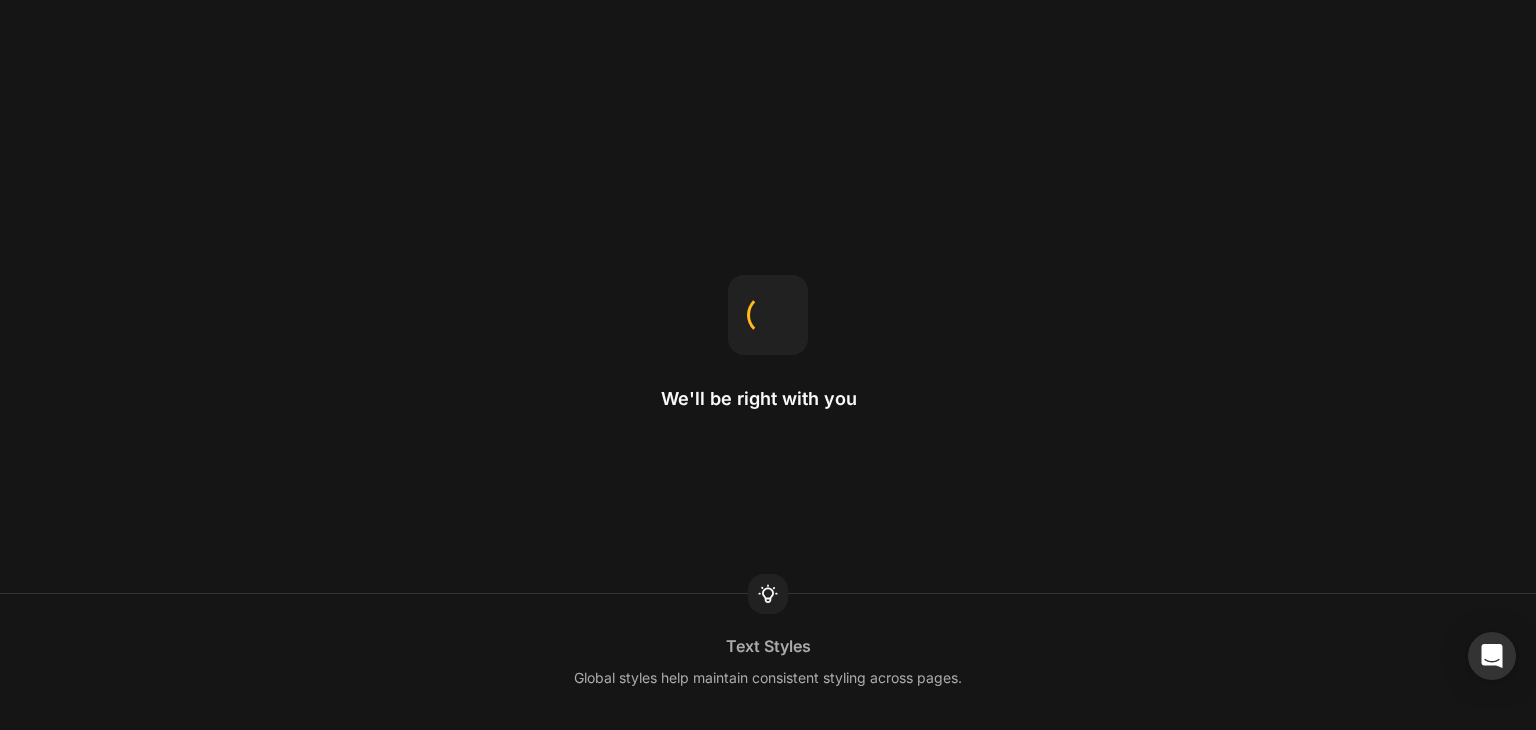 scroll, scrollTop: 0, scrollLeft: 0, axis: both 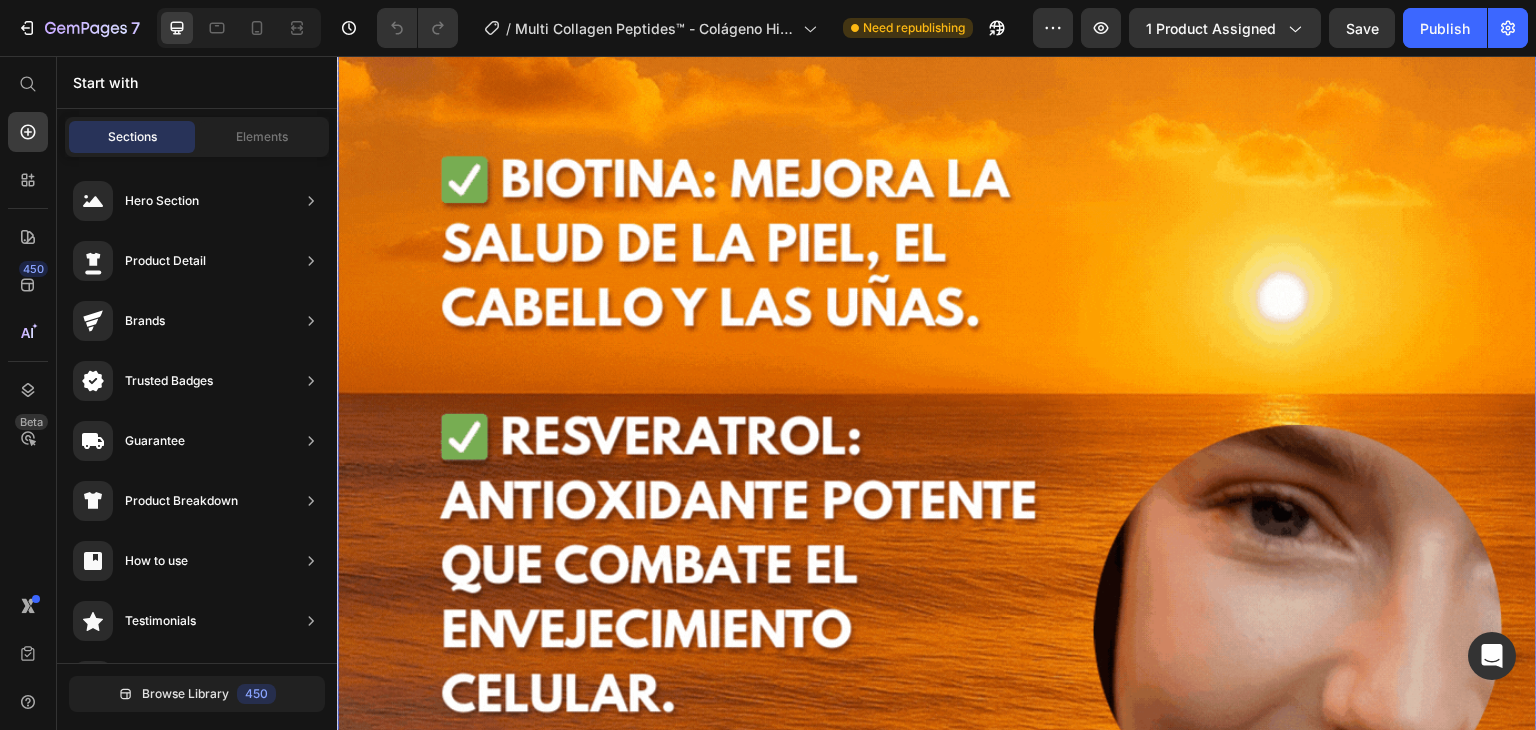 click at bounding box center (937, 780) 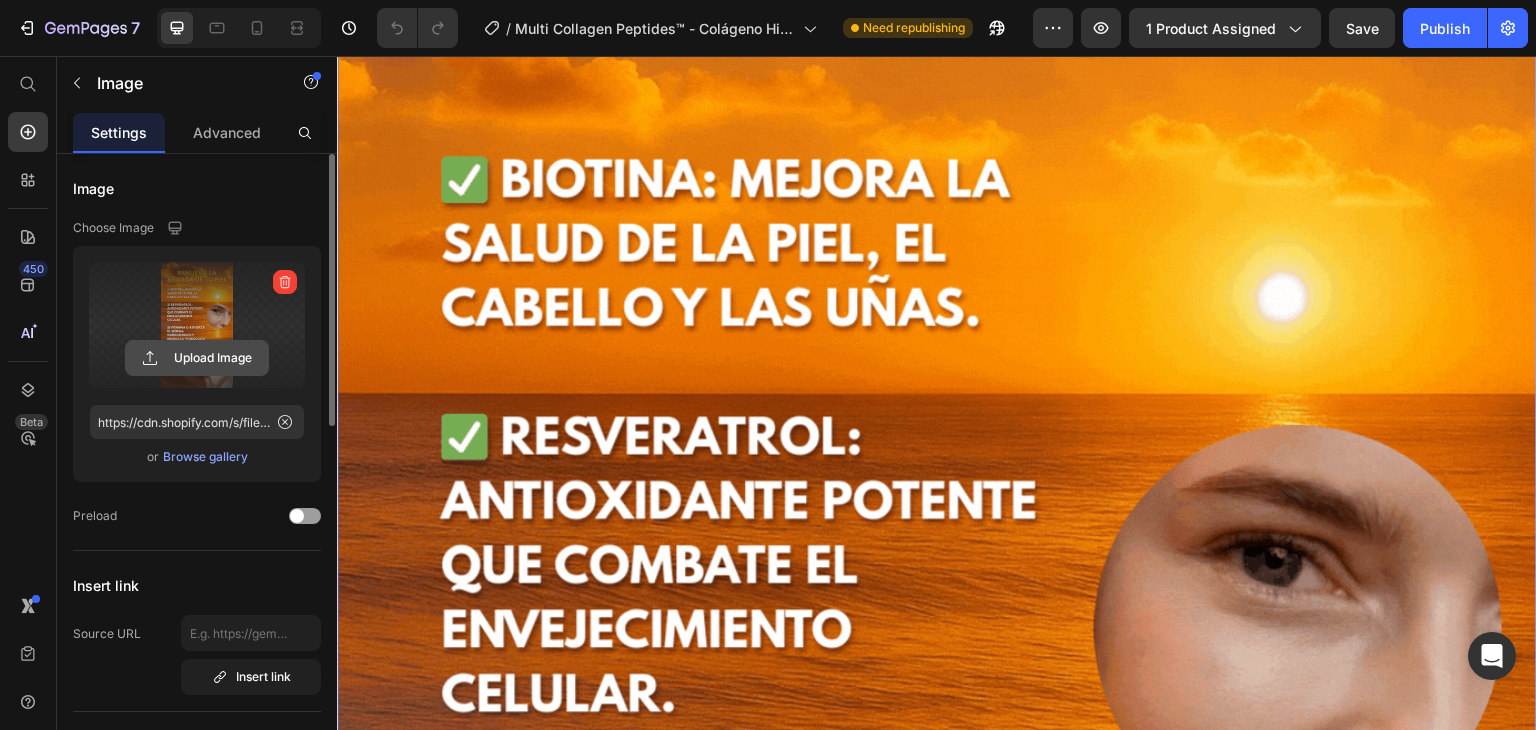 click 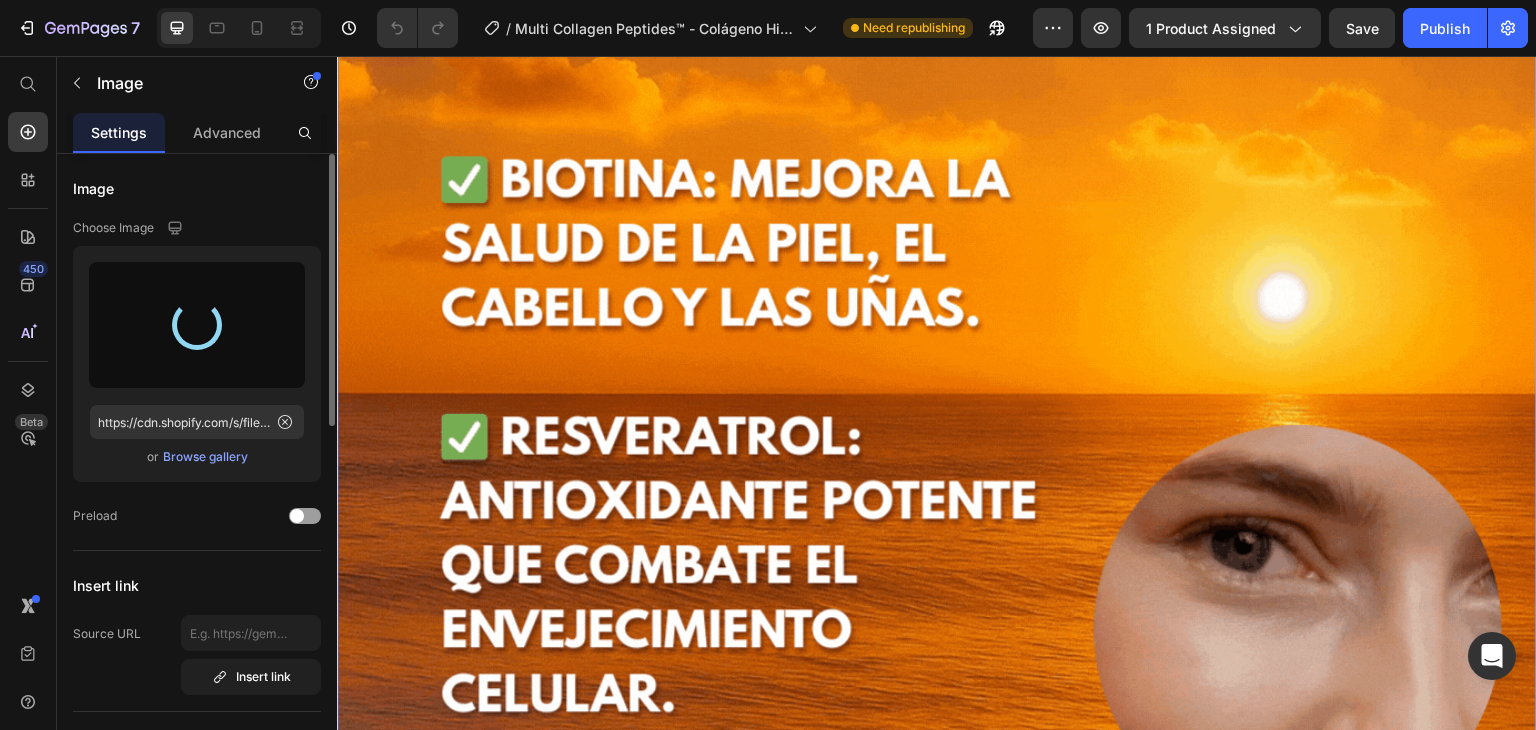 type on "https://cdn.shopify.com/s/files/1/0580/4631/6598/files/gempages_543455474134025054-6f93d5d9-e468-4743-a09f-dee3c457b884.gif" 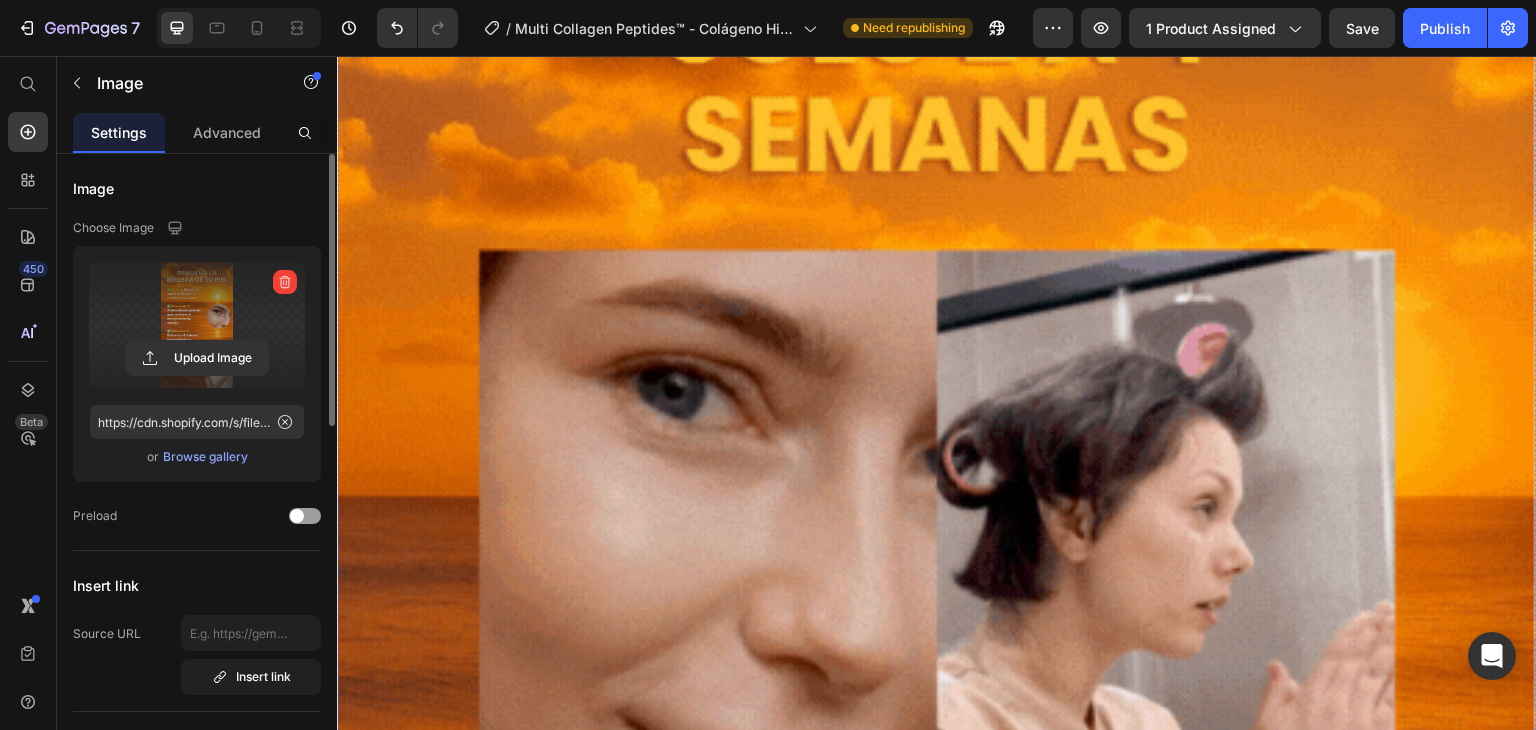 scroll, scrollTop: 13100, scrollLeft: 0, axis: vertical 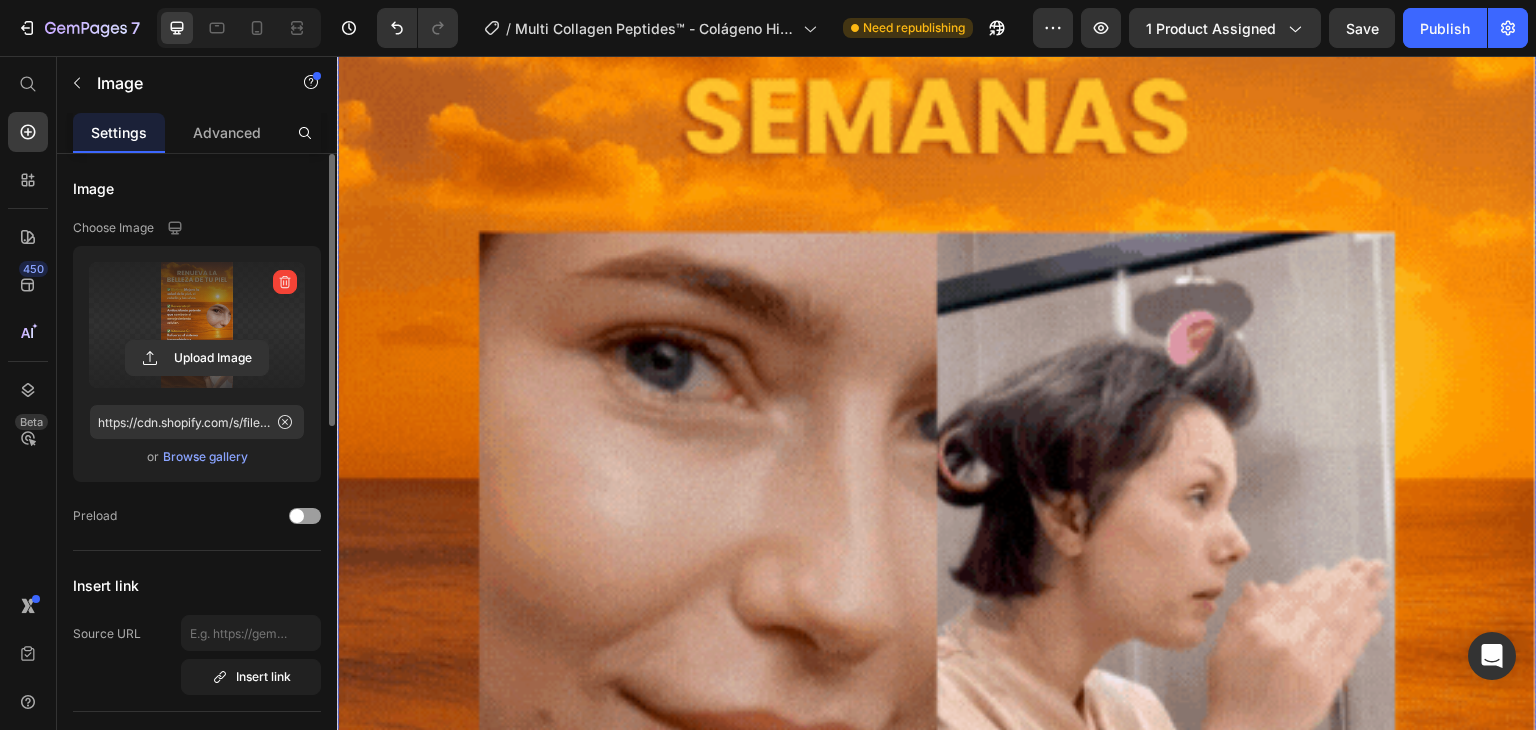 click at bounding box center (937, 866) 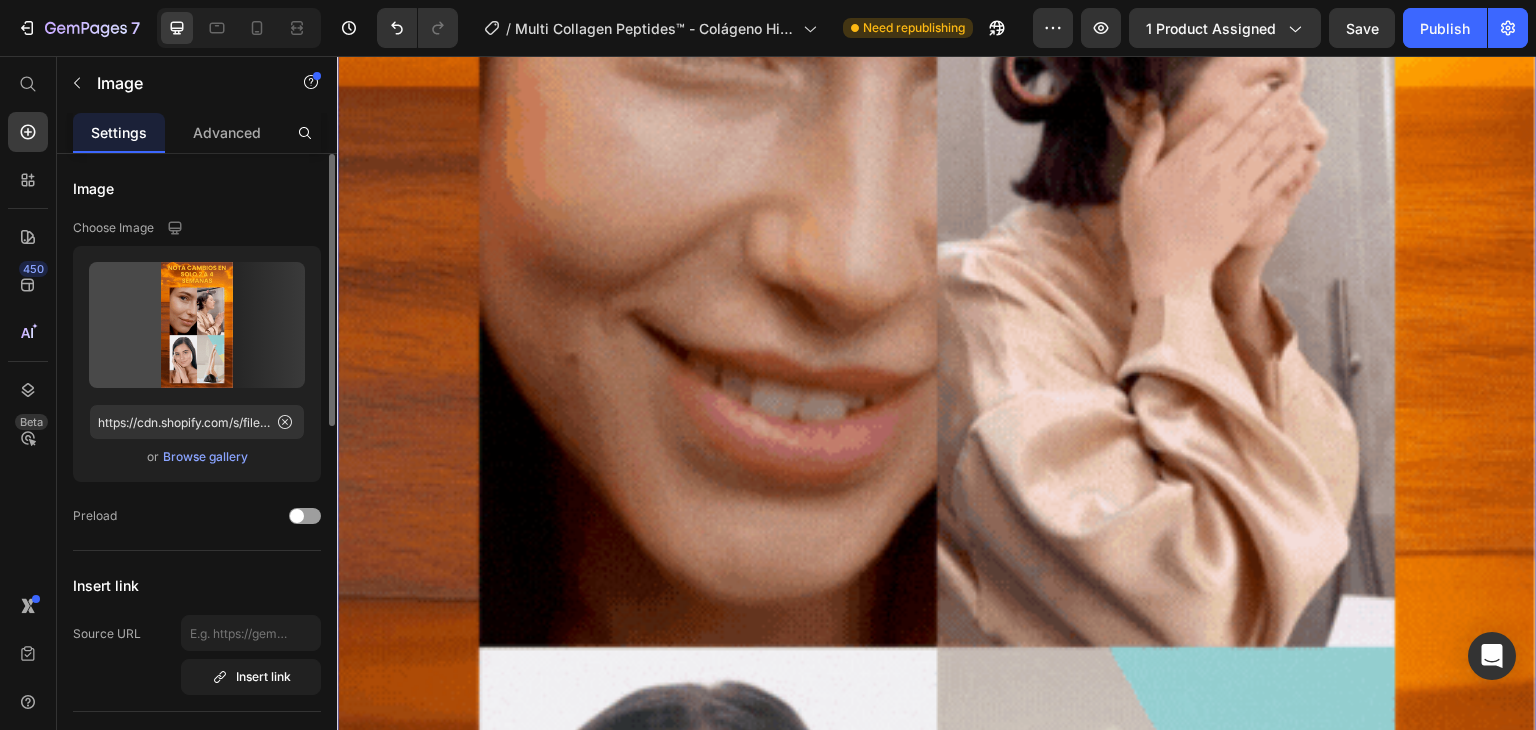 scroll, scrollTop: 13500, scrollLeft: 0, axis: vertical 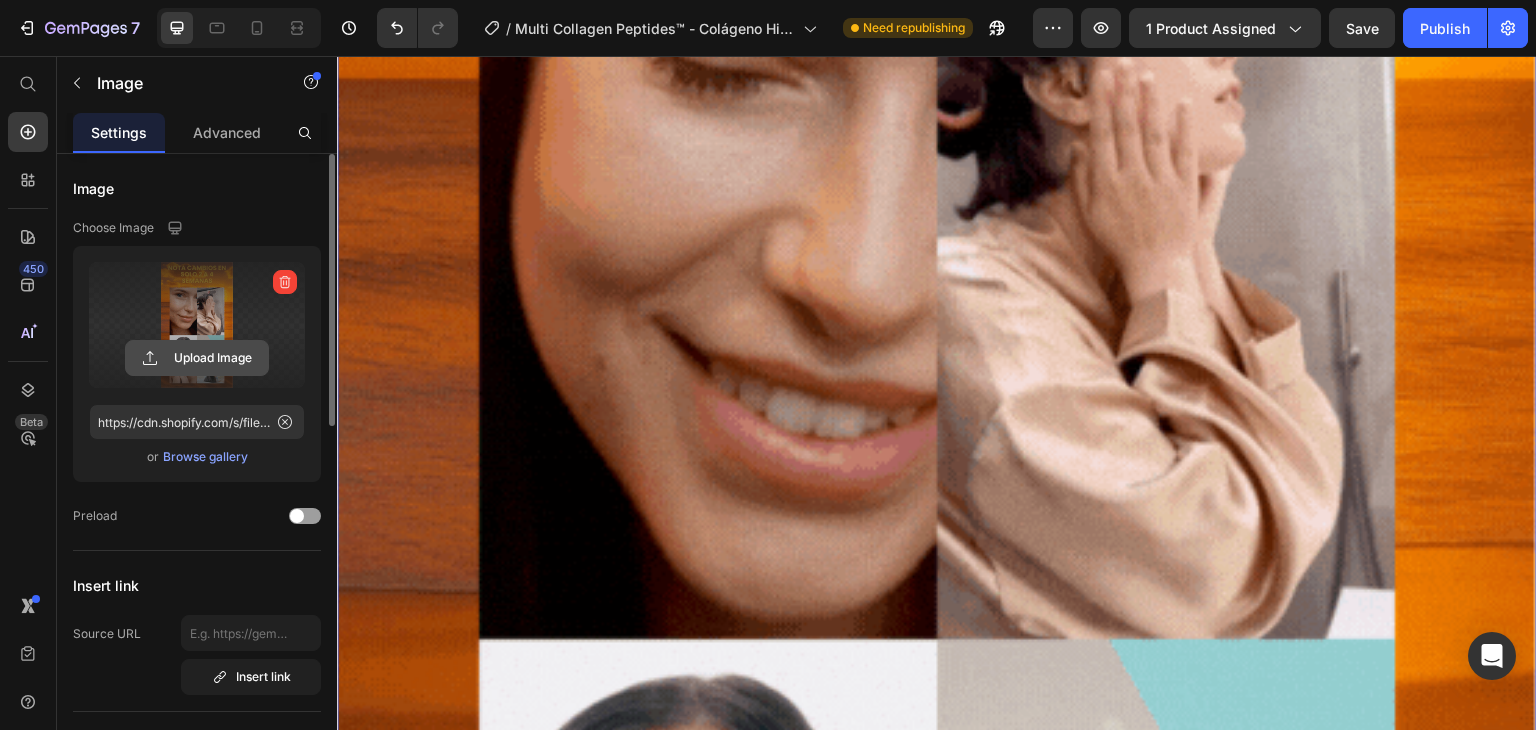 click 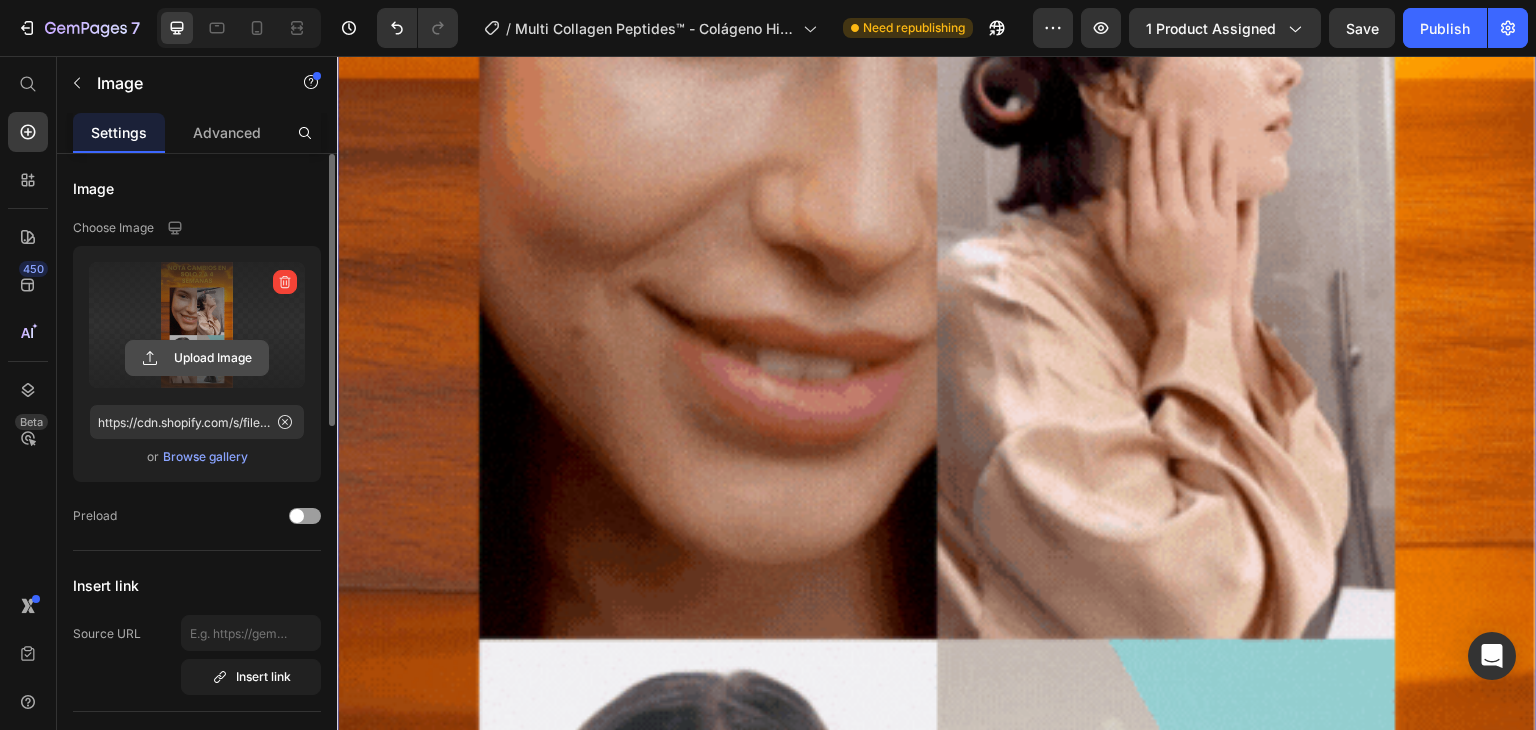 type on "C:\fakepath\Multi Collagen Peptides (8).gif" 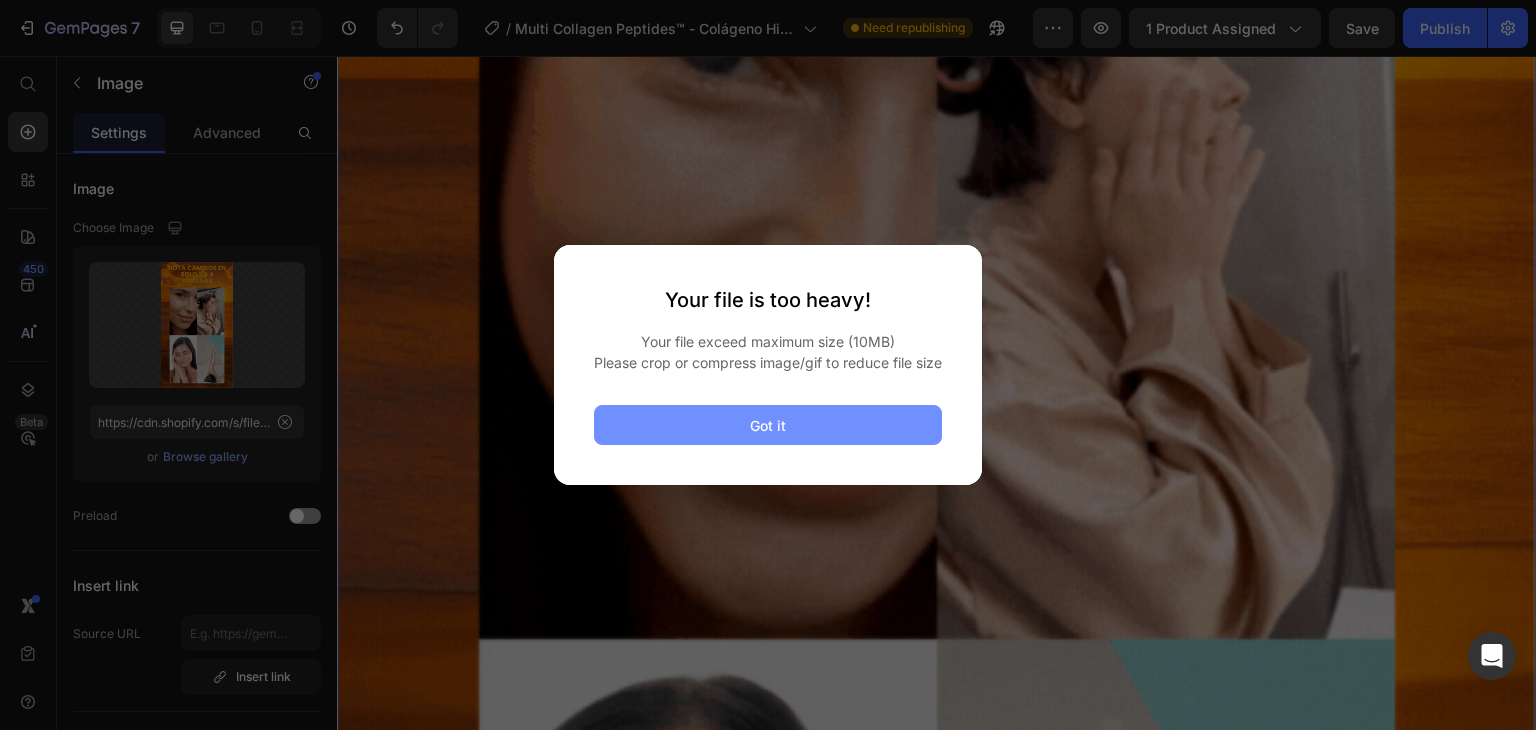 click on "Got it" at bounding box center (768, 425) 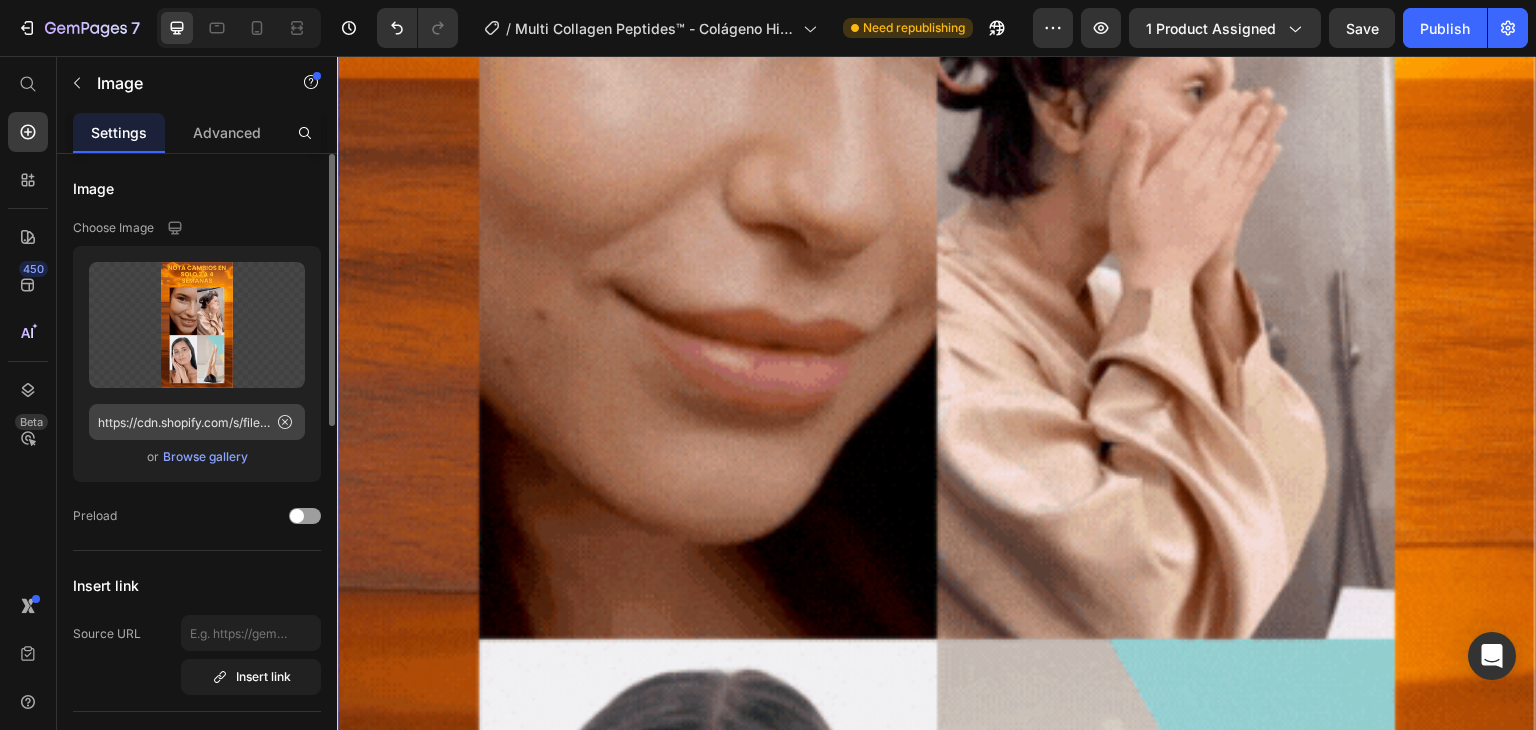 scroll, scrollTop: 200, scrollLeft: 0, axis: vertical 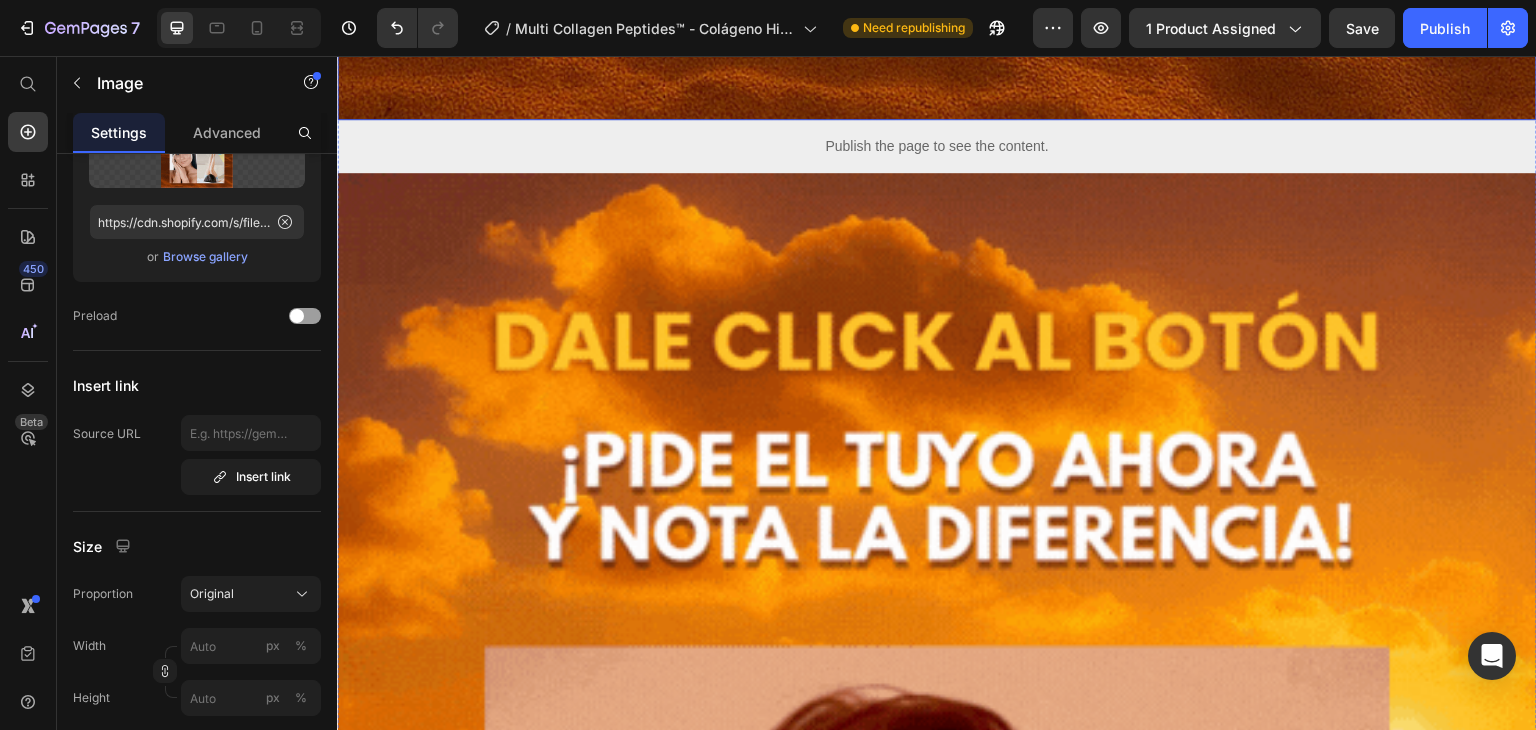click at bounding box center (937, 1239) 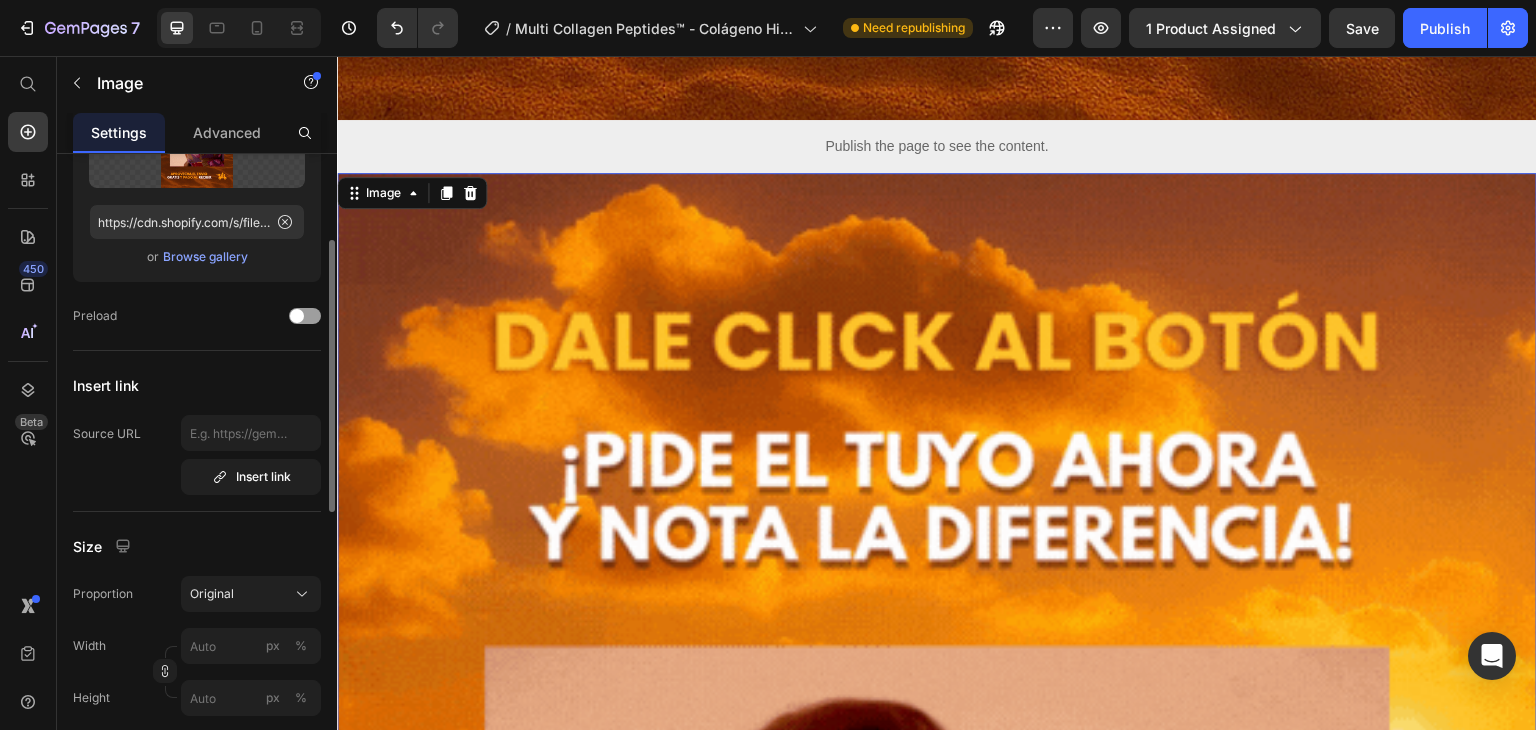 scroll, scrollTop: 0, scrollLeft: 0, axis: both 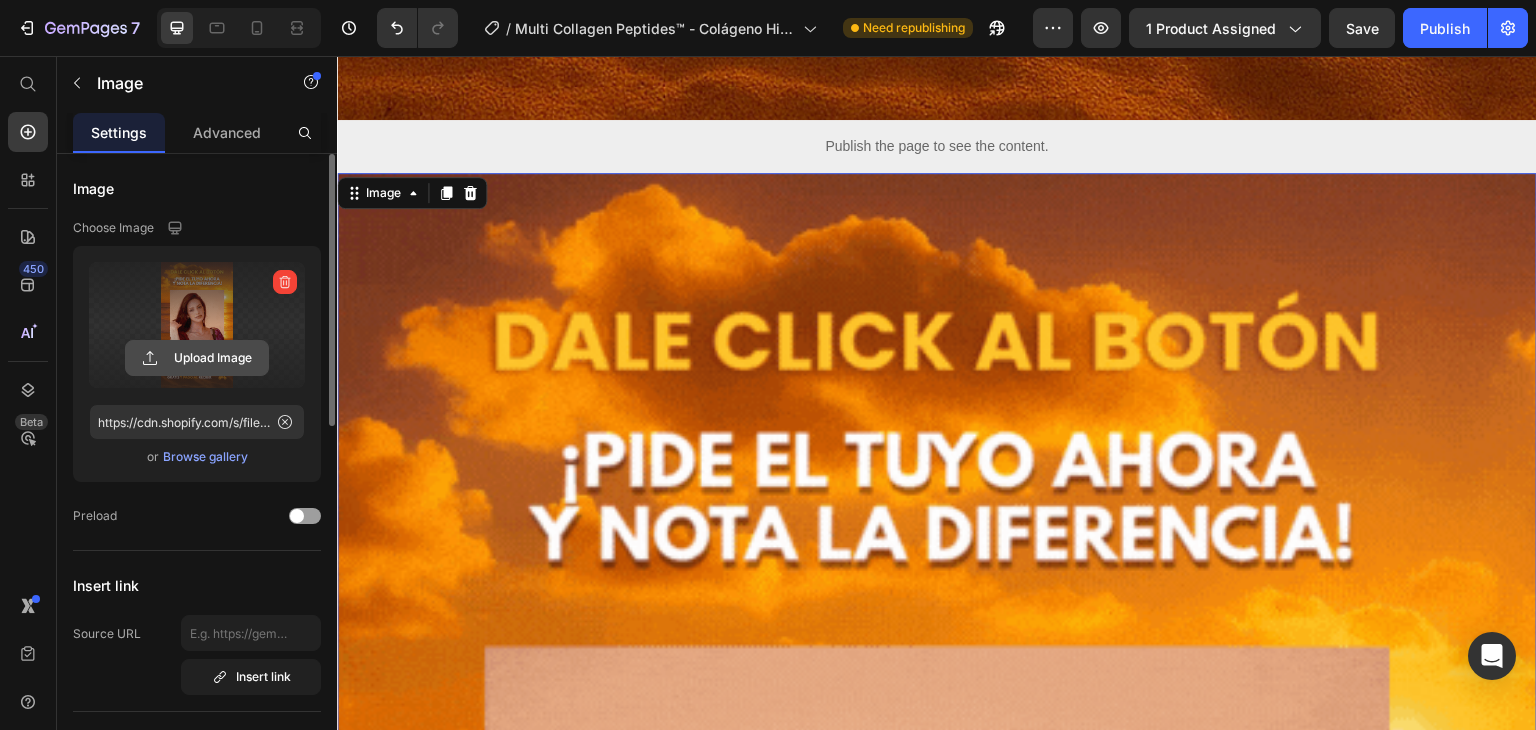 click 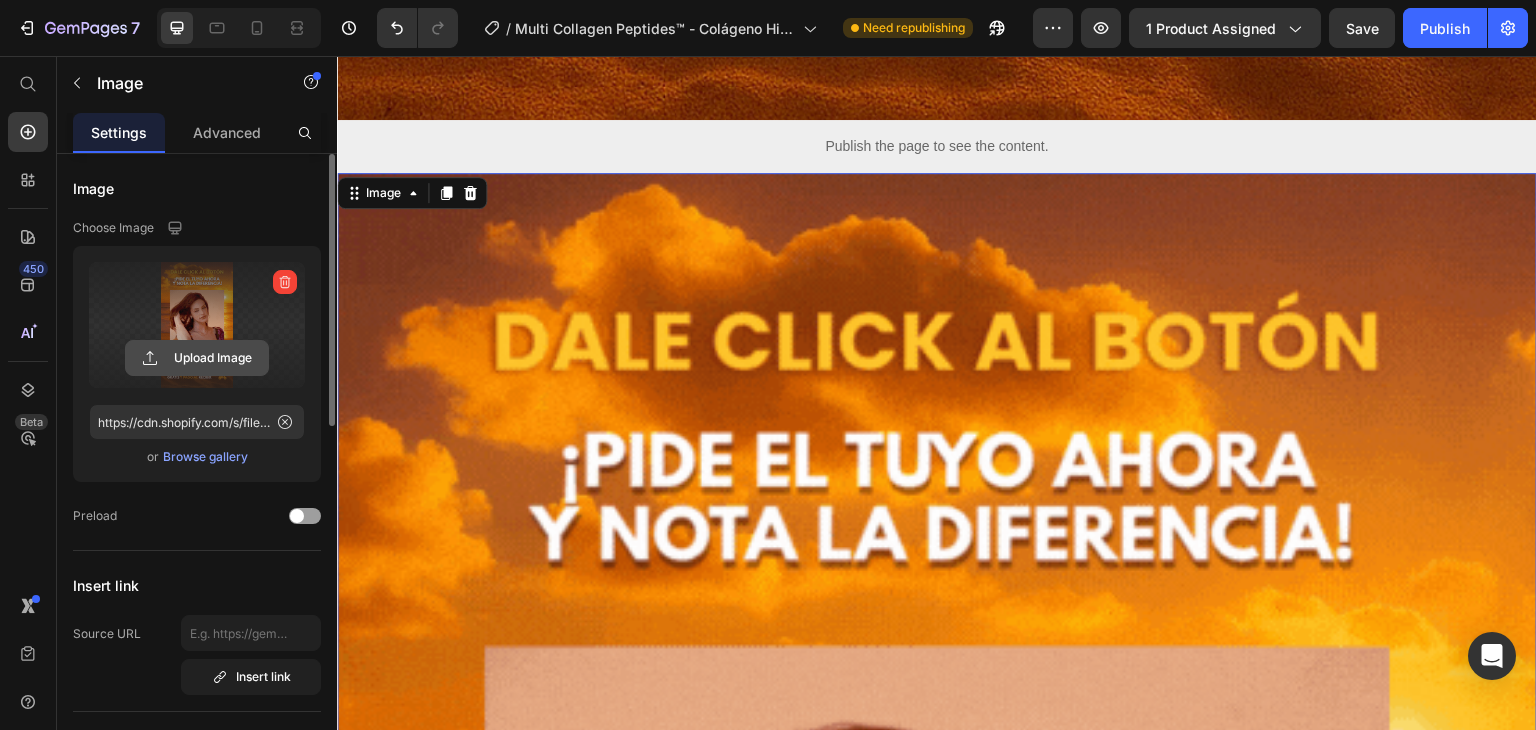 type on "C:\fakepath\Multi Collagen Peptides (9).gif" 